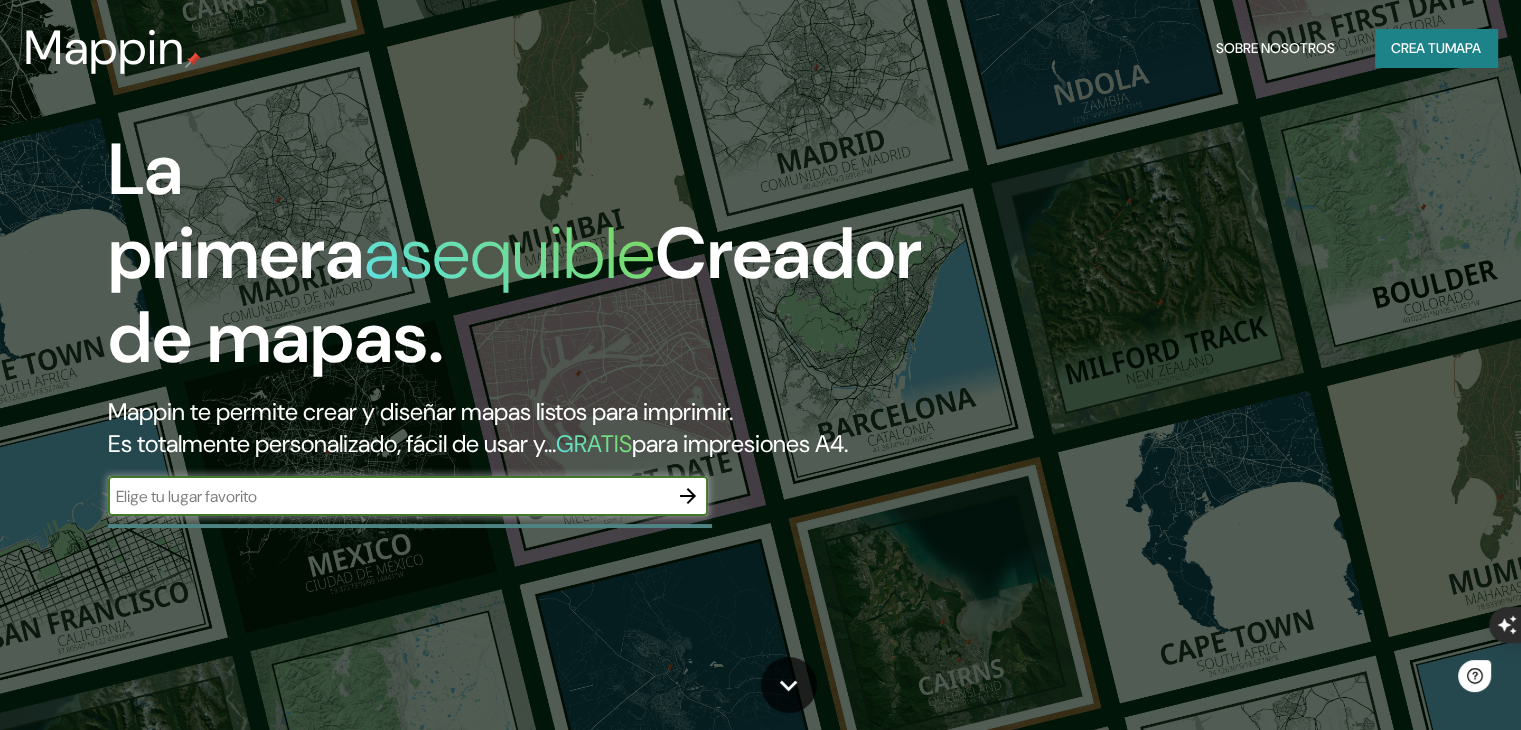 scroll, scrollTop: 0, scrollLeft: 0, axis: both 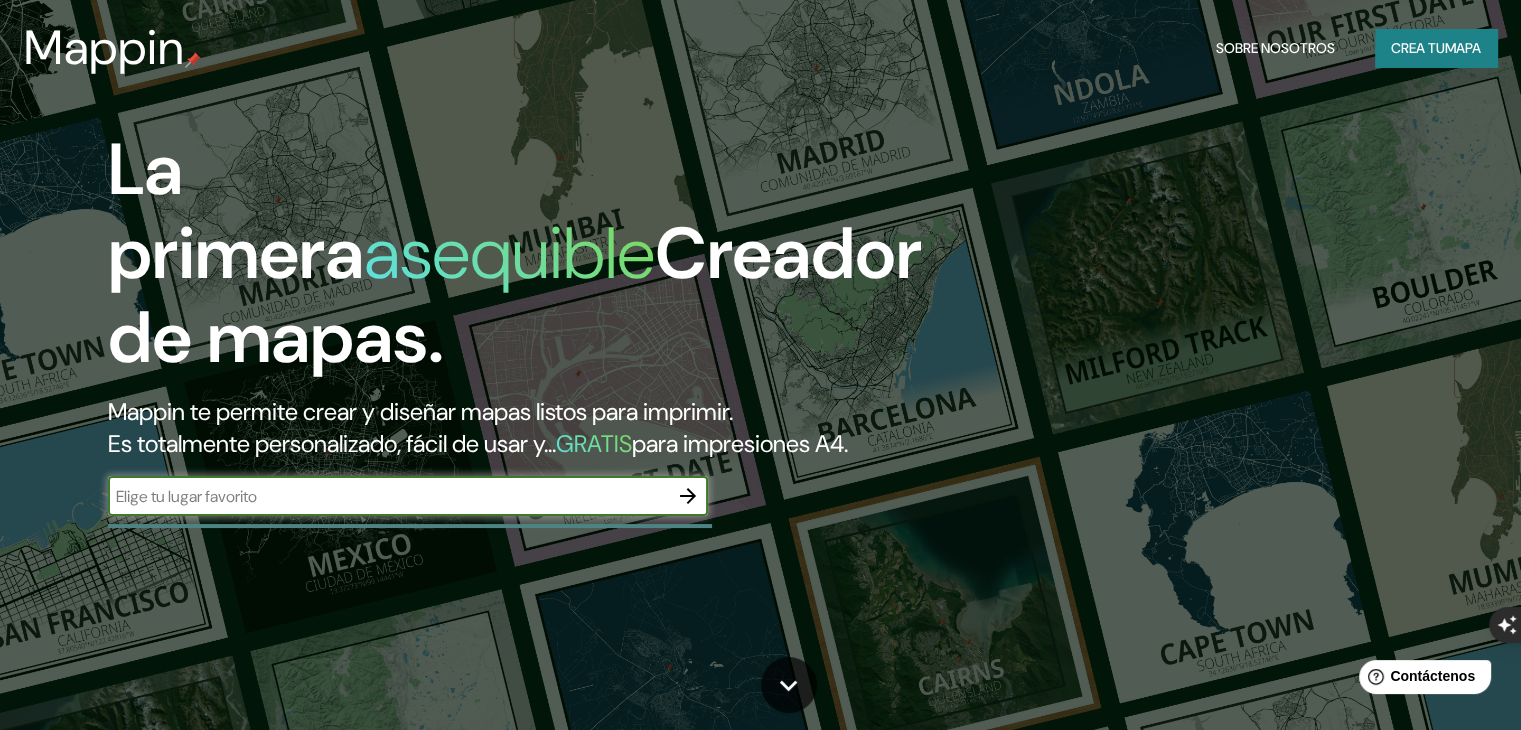 click on "mapa" at bounding box center (1463, 48) 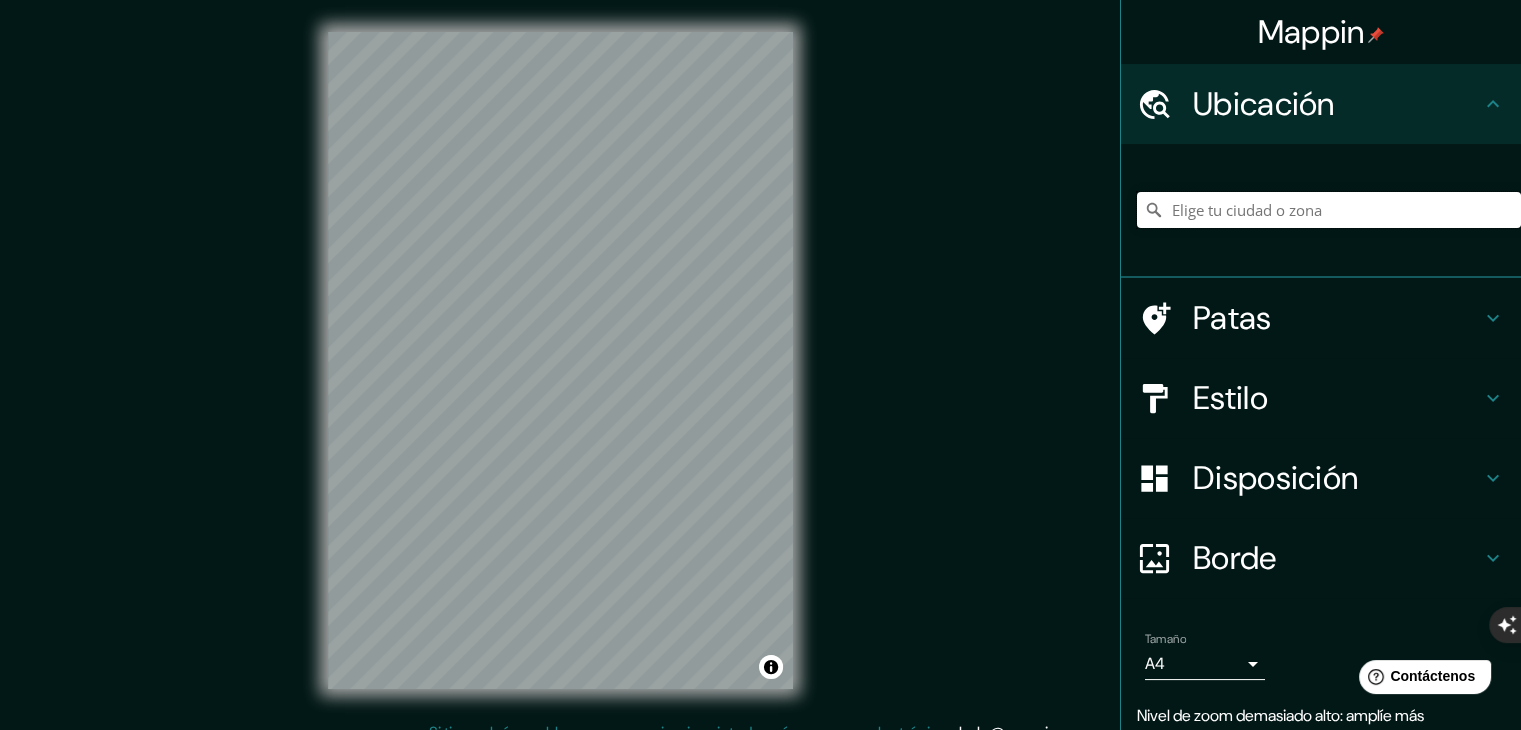 click at bounding box center [1329, 210] 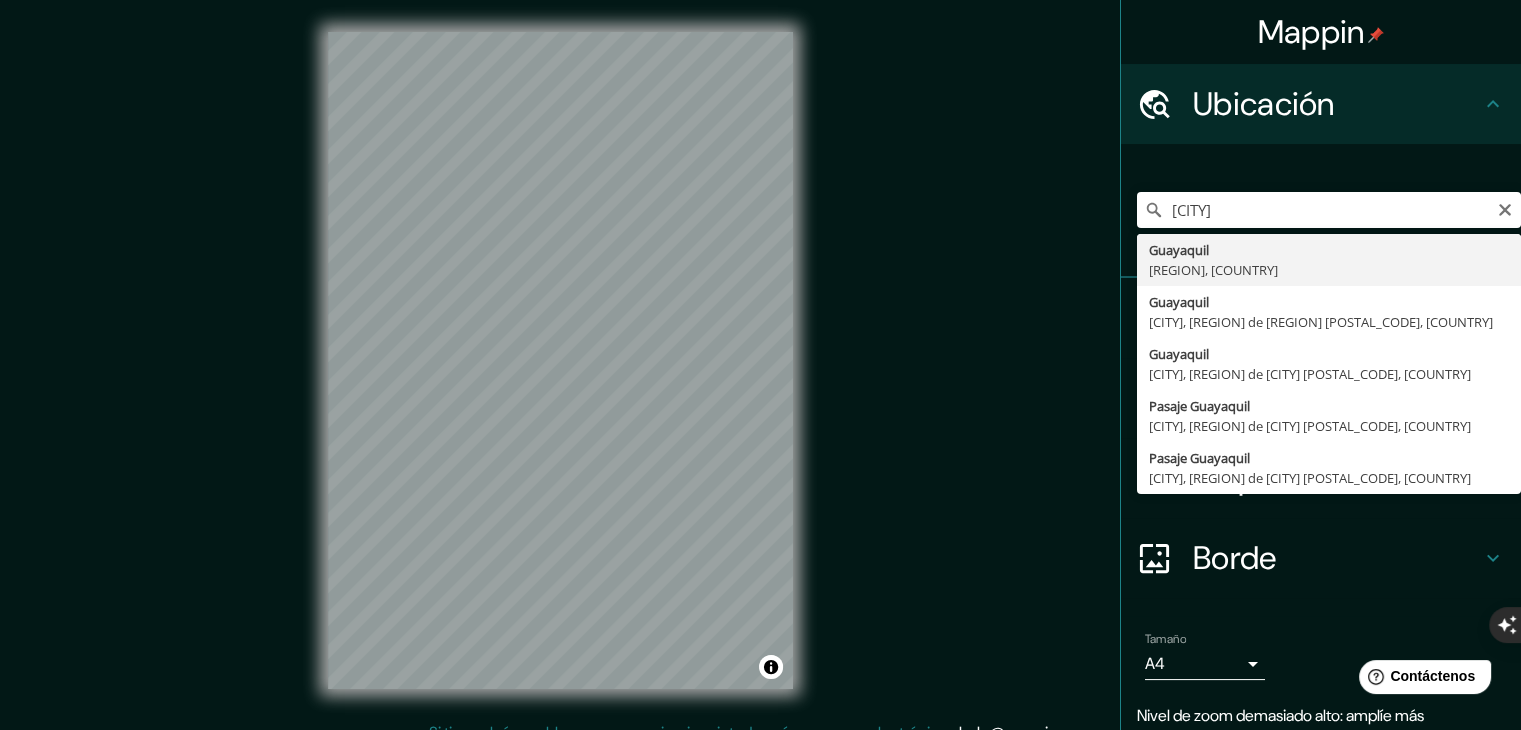 type on "Guayaquil, Guayas, Ecuador" 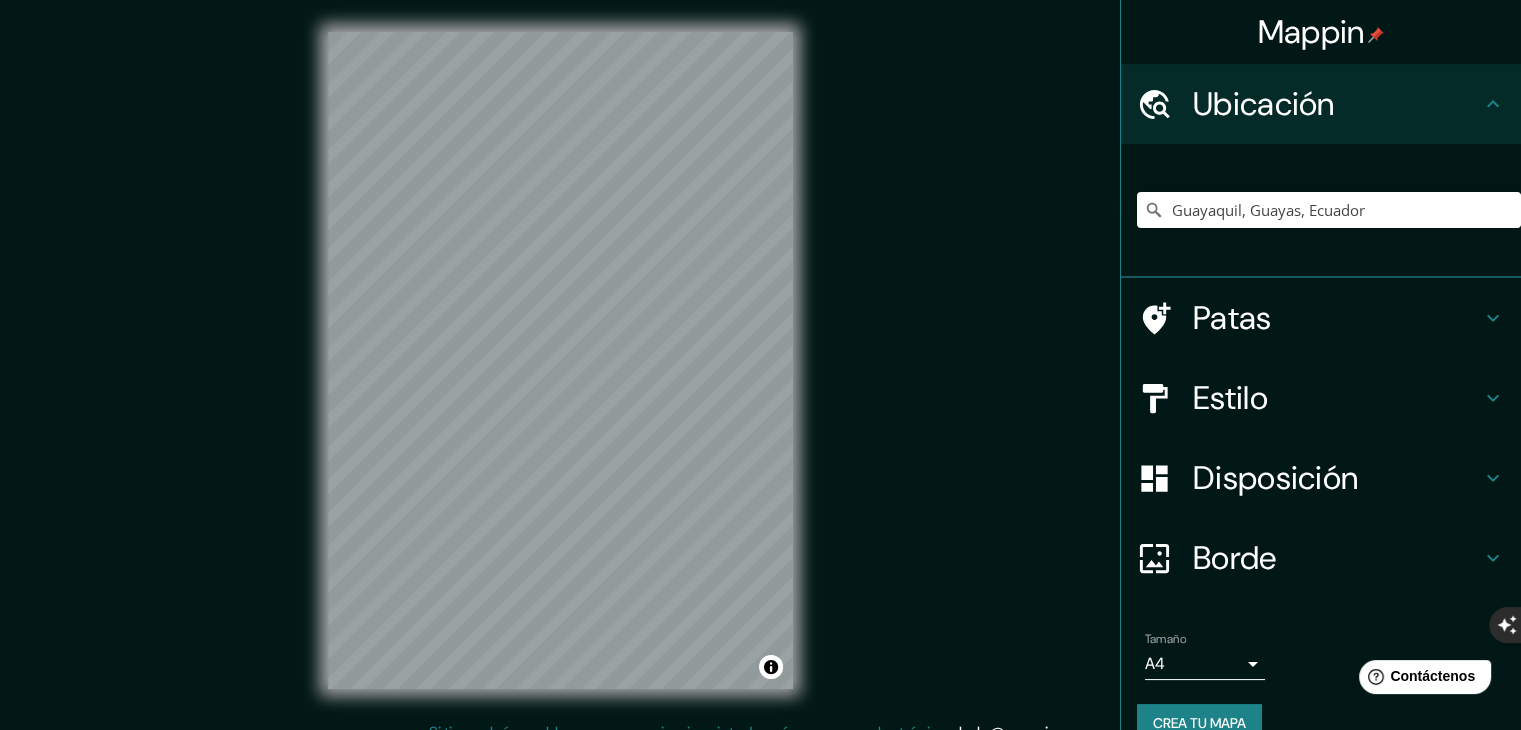 click on "Estilo" at bounding box center (1337, 398) 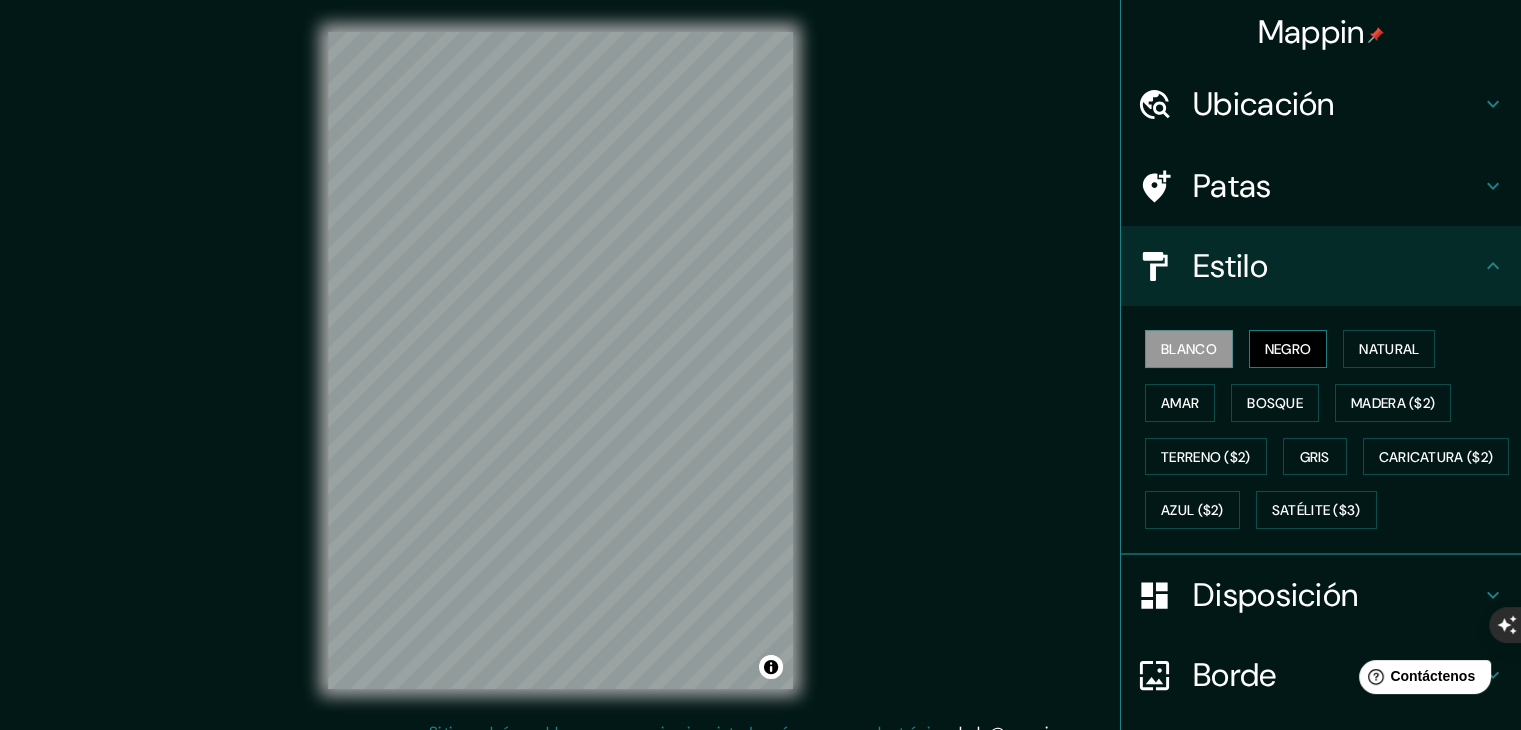 click on "Negro" at bounding box center (1288, 349) 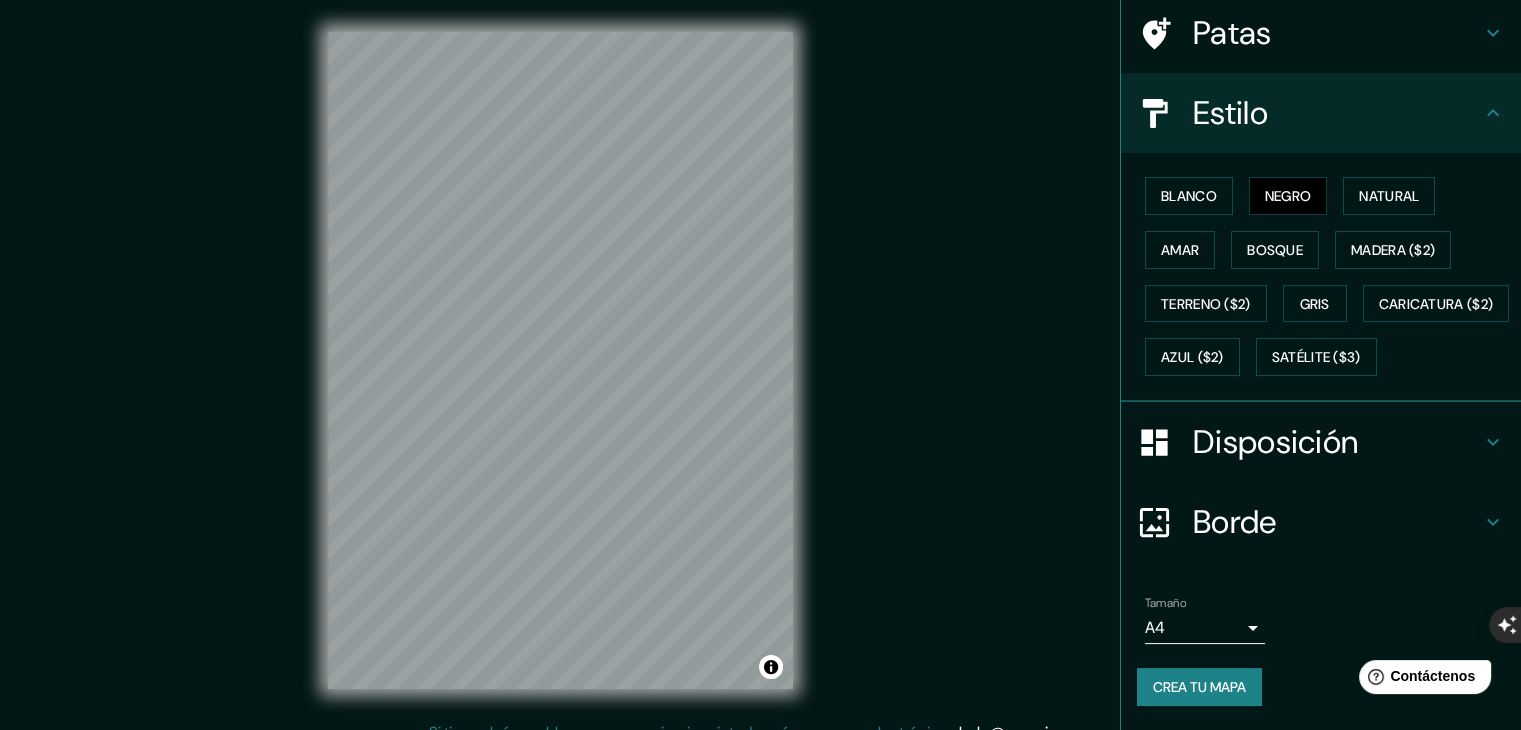 click on "Disposición" at bounding box center (1275, 442) 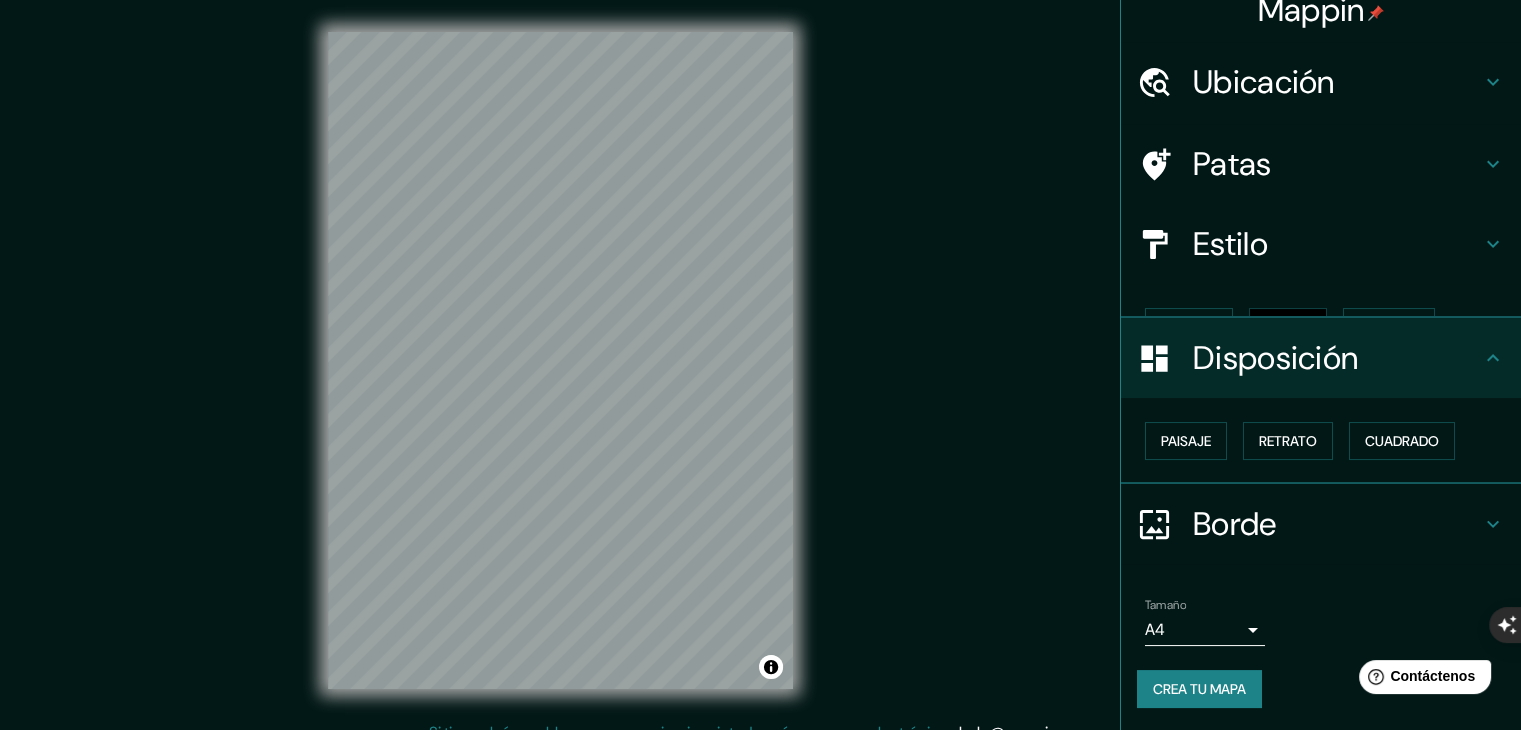 scroll, scrollTop: 0, scrollLeft: 0, axis: both 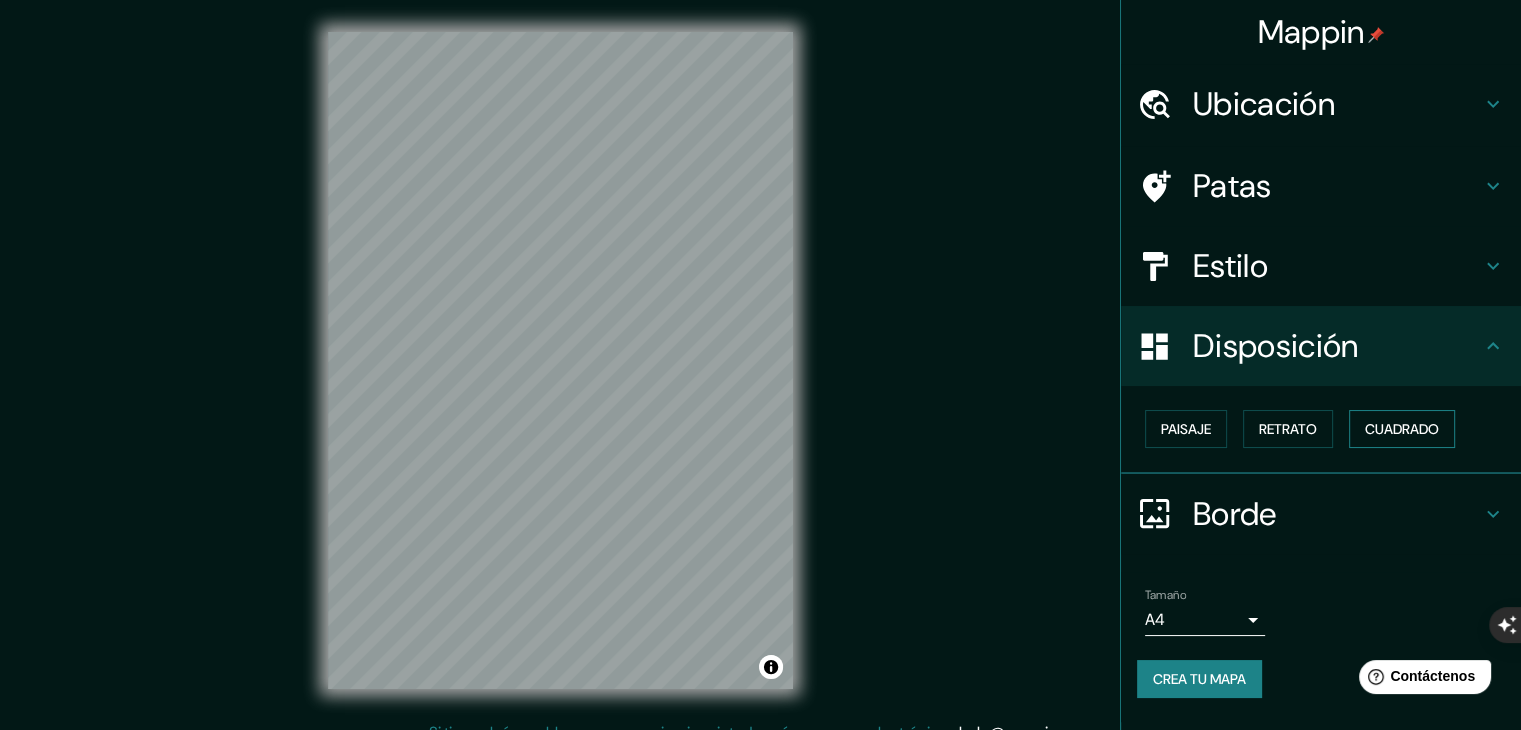 click on "Cuadrado" at bounding box center (1402, 429) 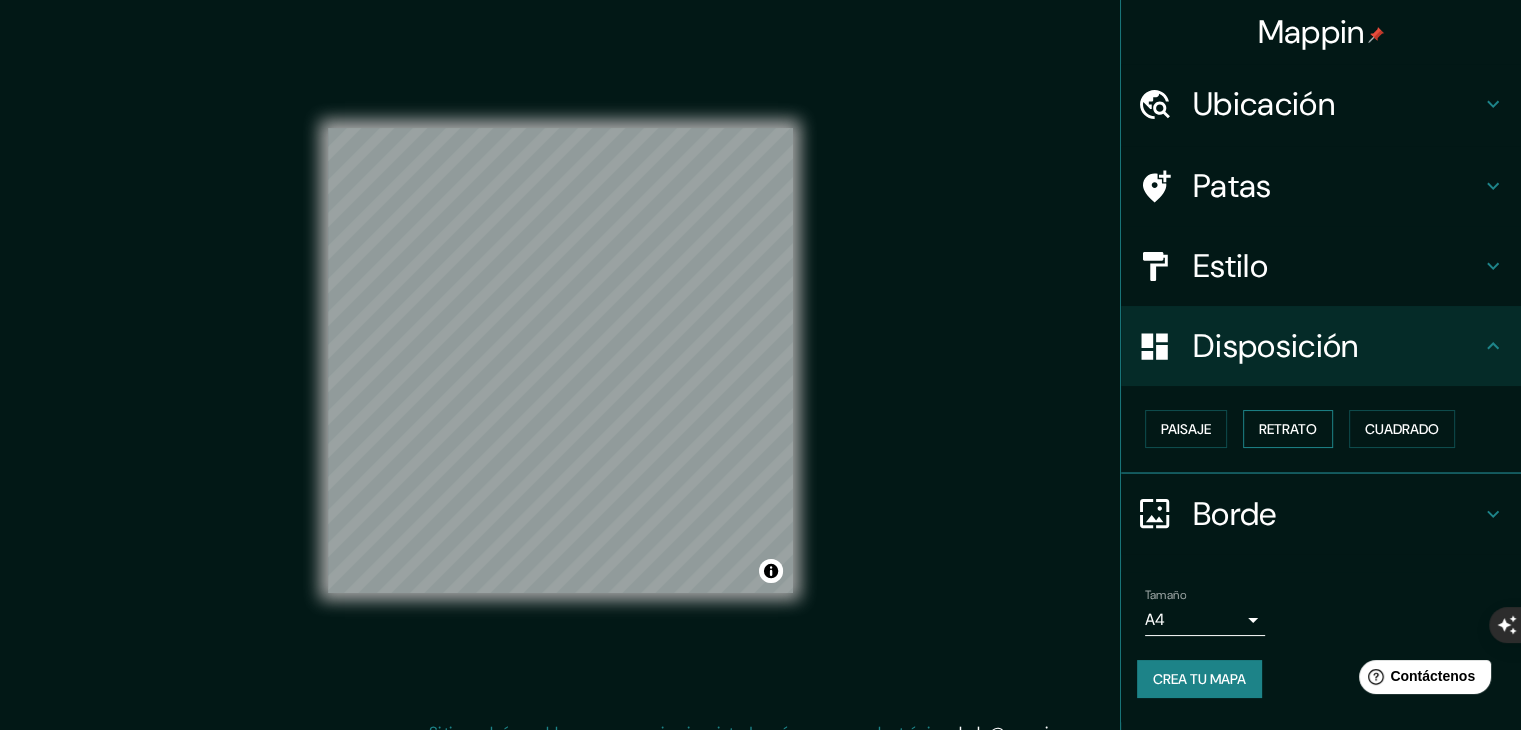 click on "Retrato" at bounding box center (1288, 429) 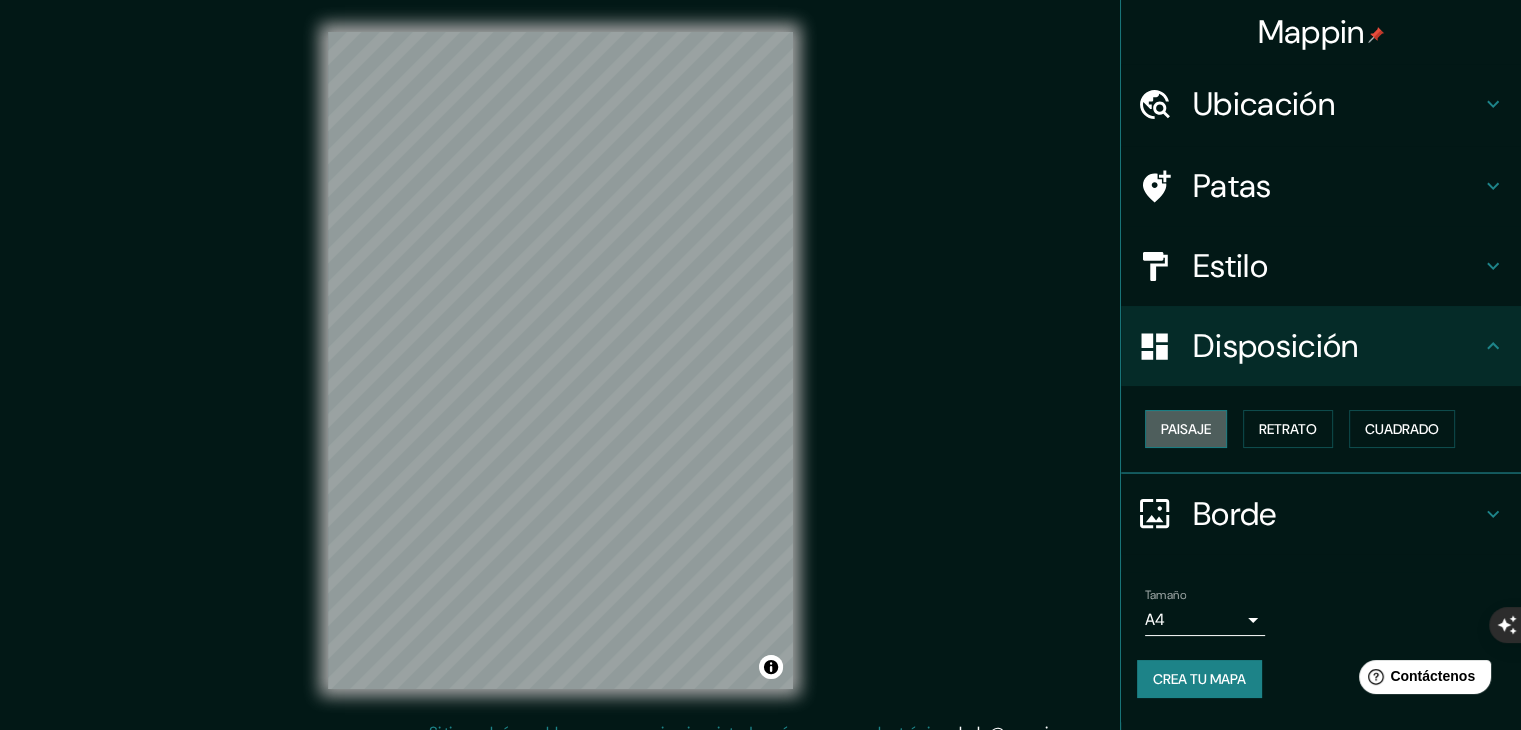 click on "Paisaje" at bounding box center (1186, 429) 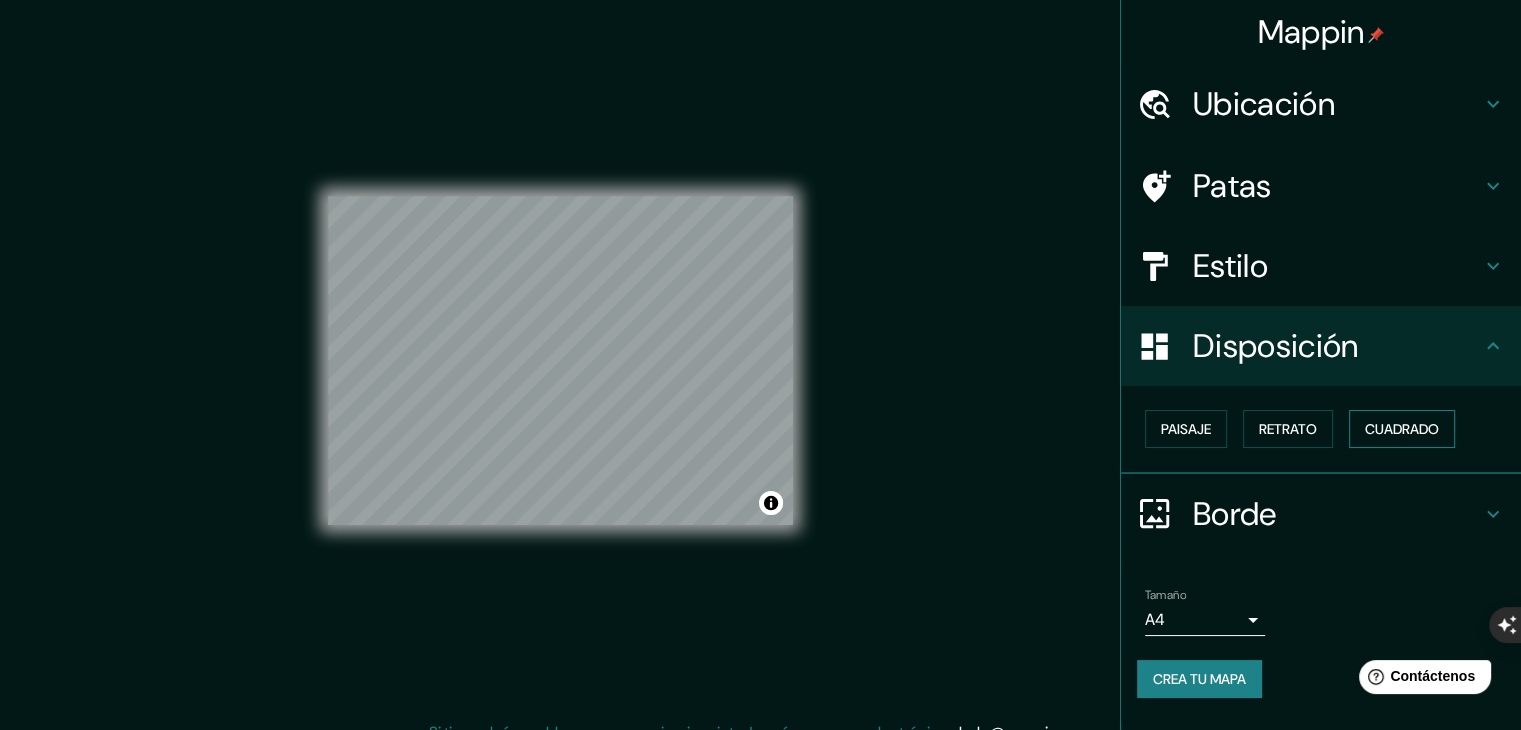 click on "Cuadrado" at bounding box center [1402, 429] 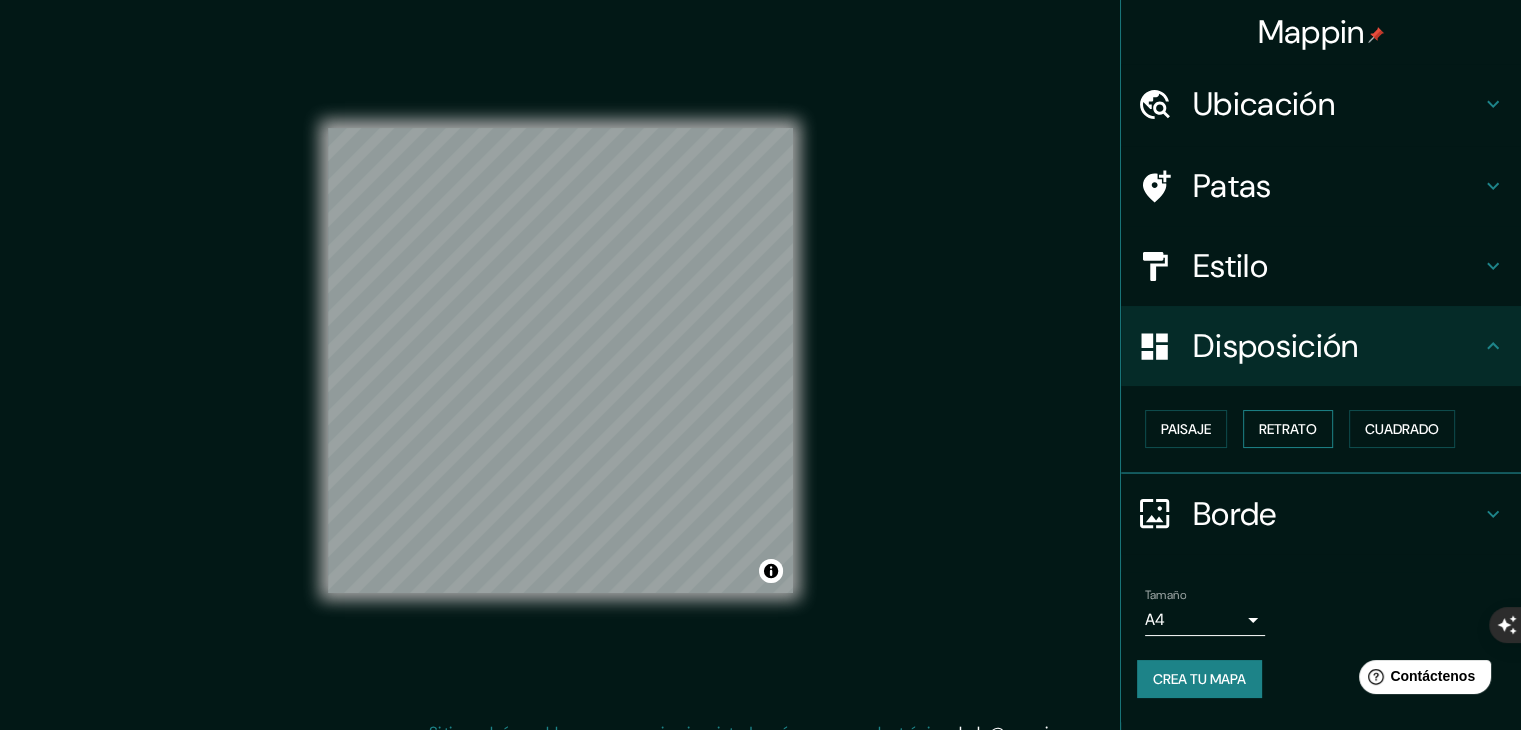 click on "Retrato" at bounding box center [1288, 429] 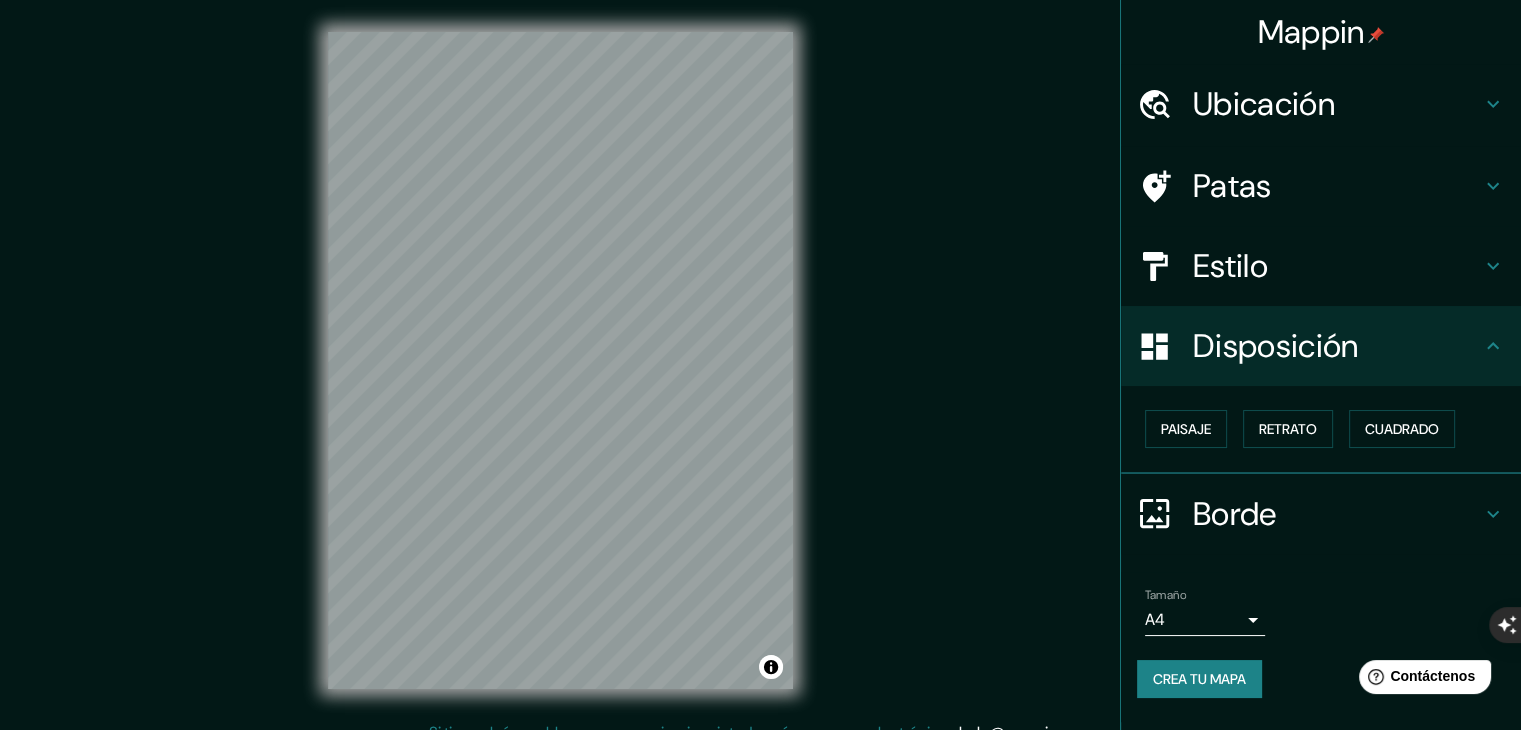 click on "Borde" at bounding box center (1235, 514) 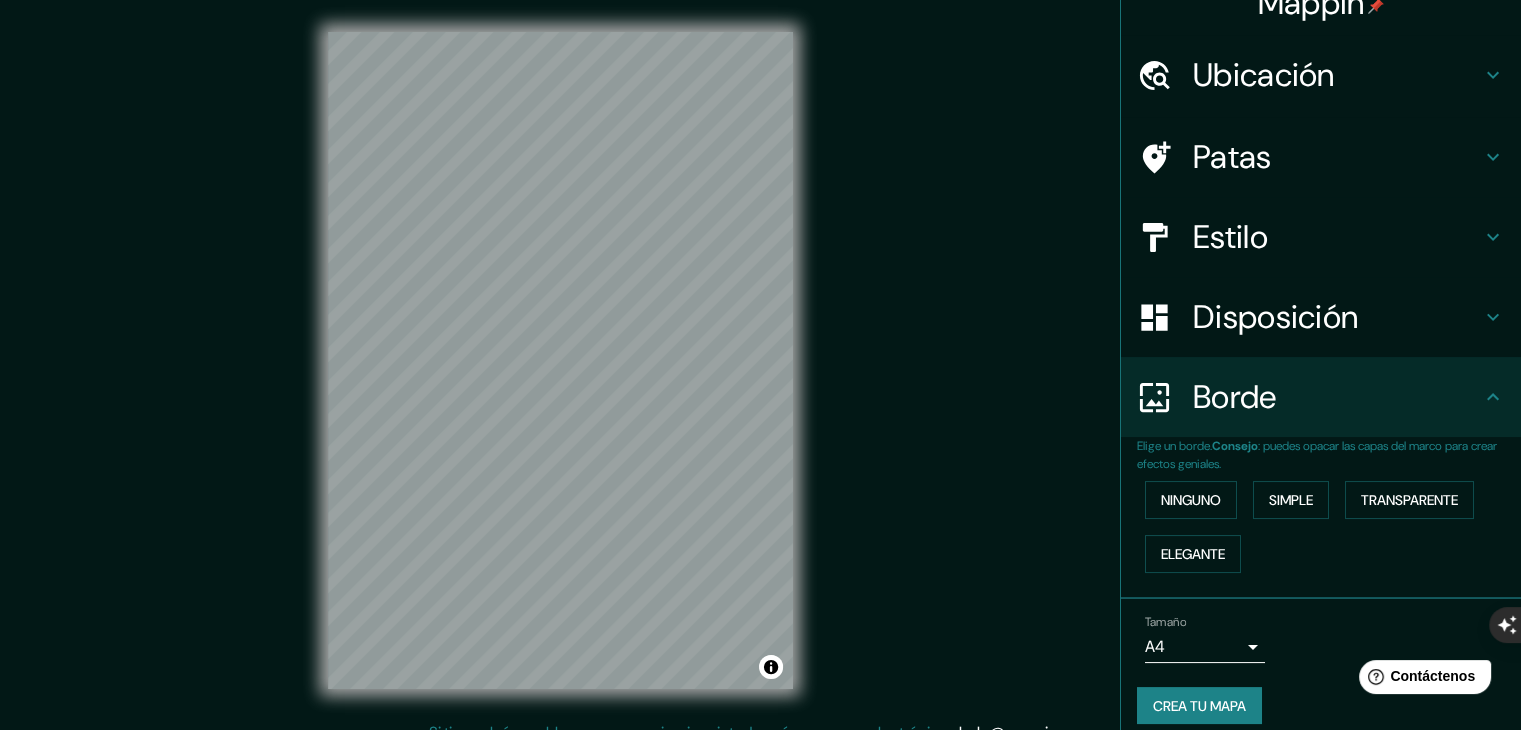 scroll, scrollTop: 45, scrollLeft: 0, axis: vertical 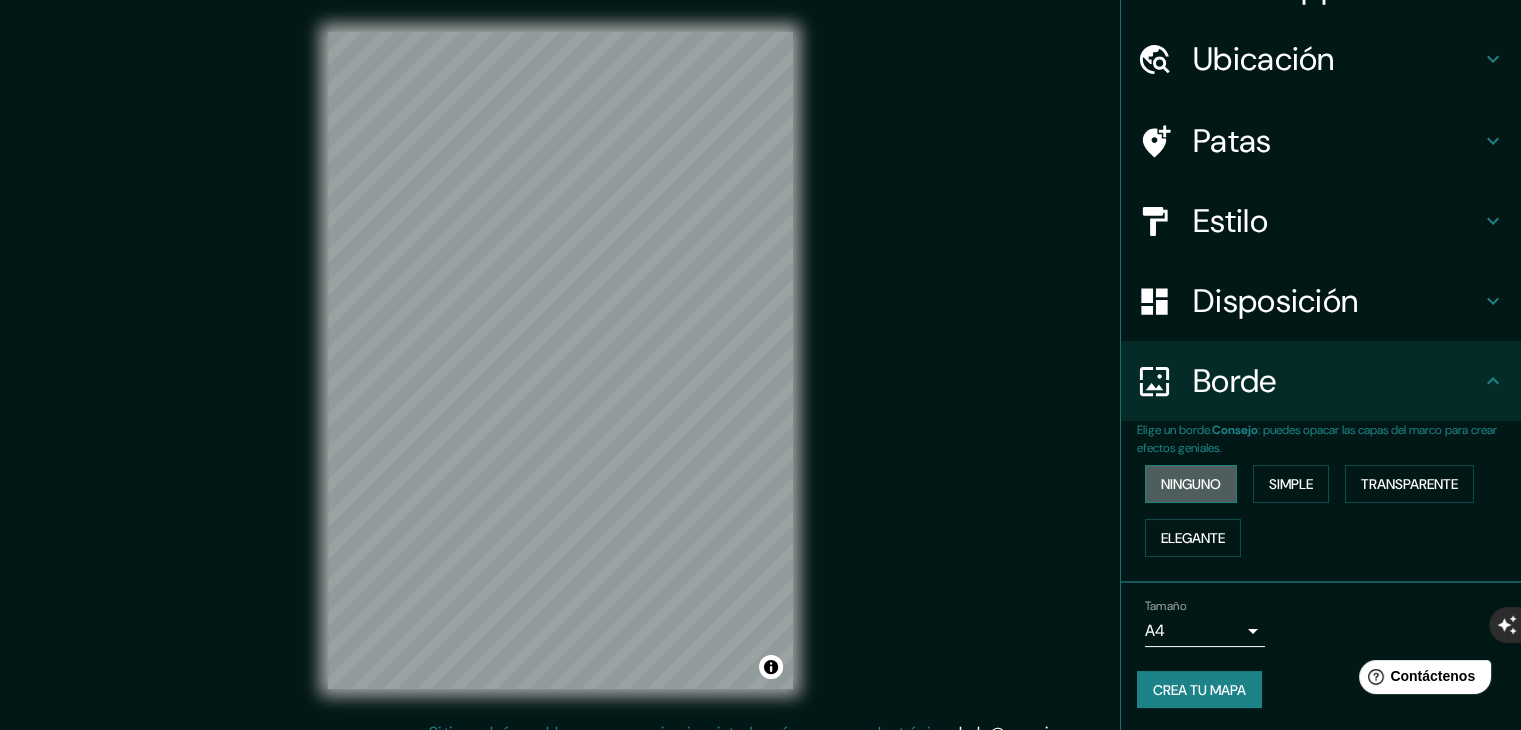 drag, startPoint x: 1199, startPoint y: 487, endPoint x: 1203, endPoint y: 504, distance: 17.464249 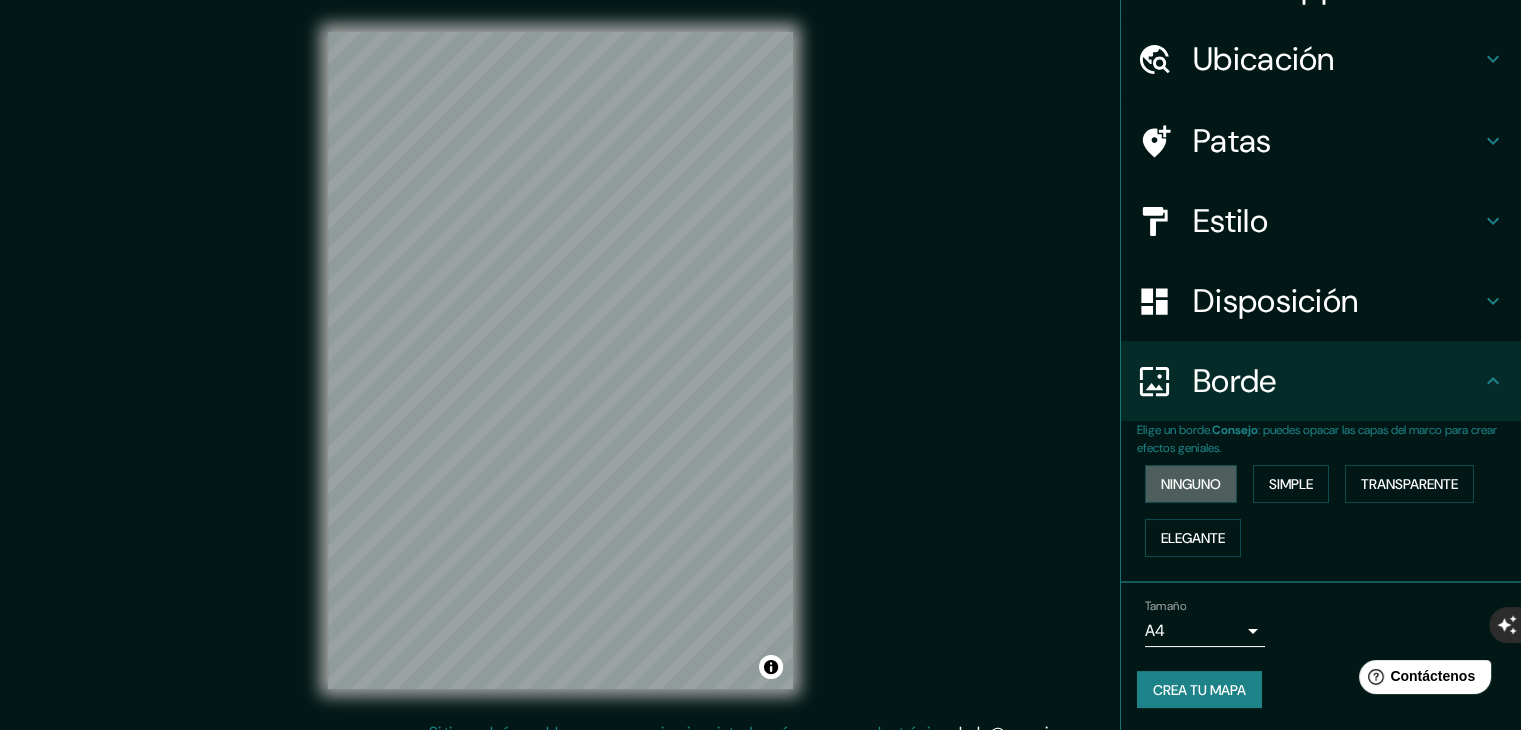 click on "Ninguno" at bounding box center (1191, 484) 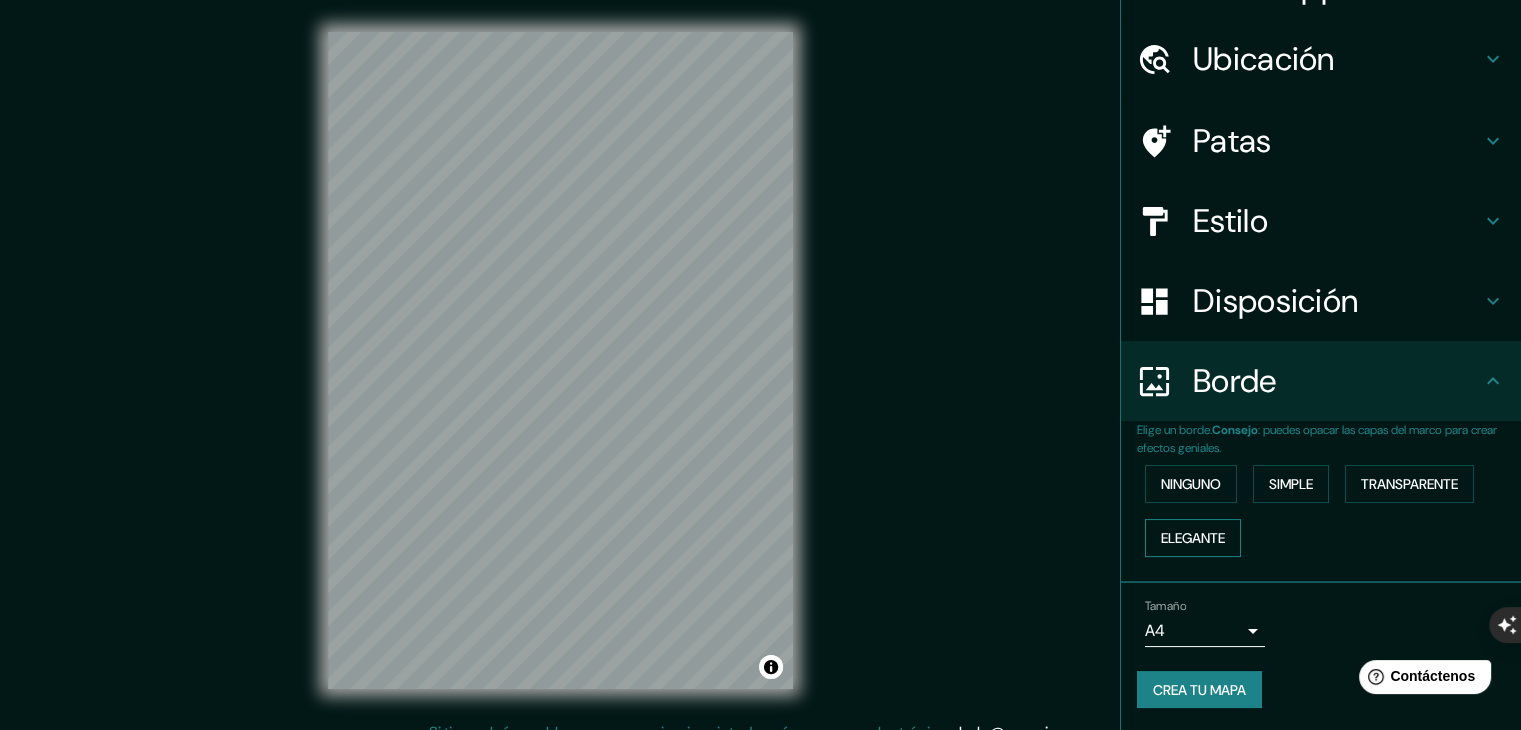 click on "Elegante" at bounding box center [1193, 538] 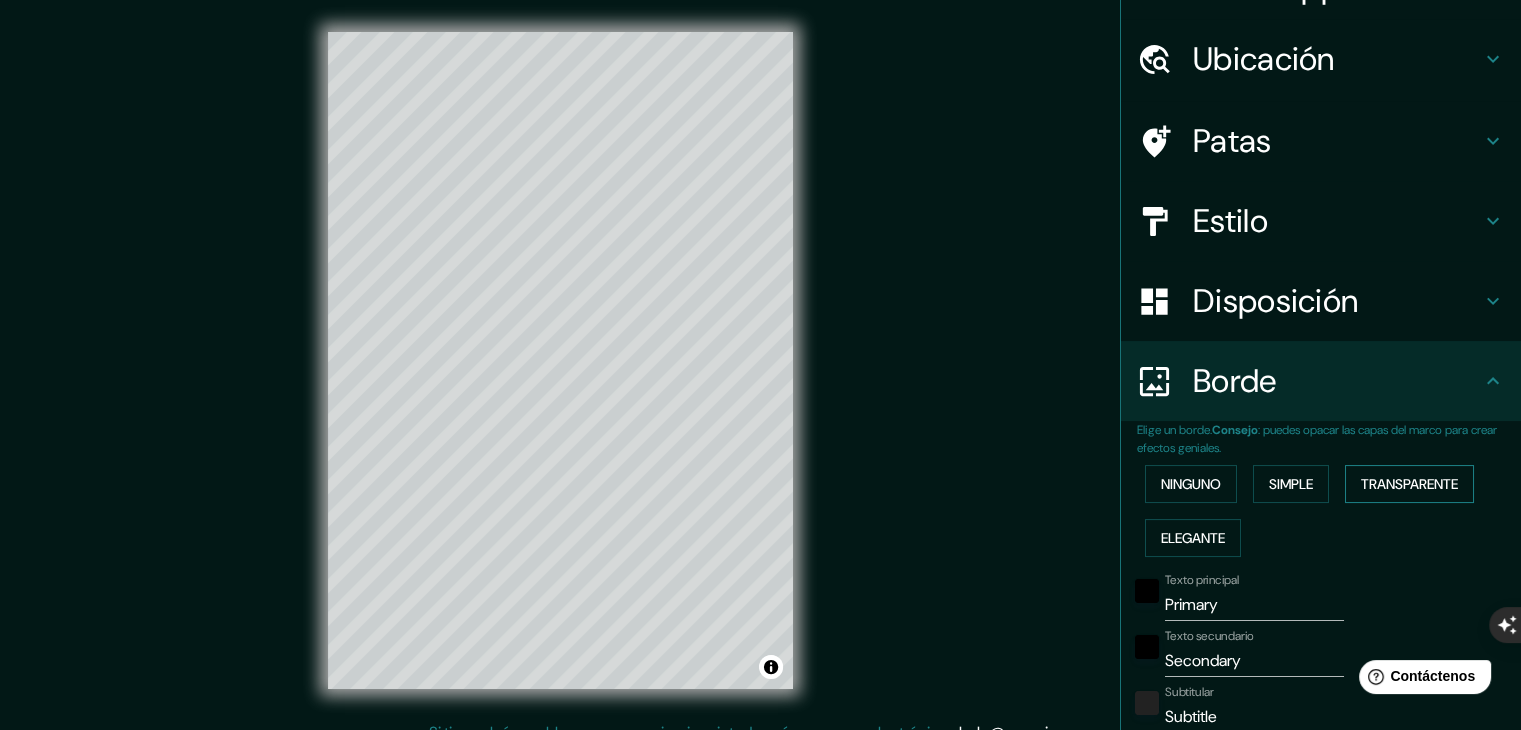 click on "Transparente" at bounding box center (1409, 484) 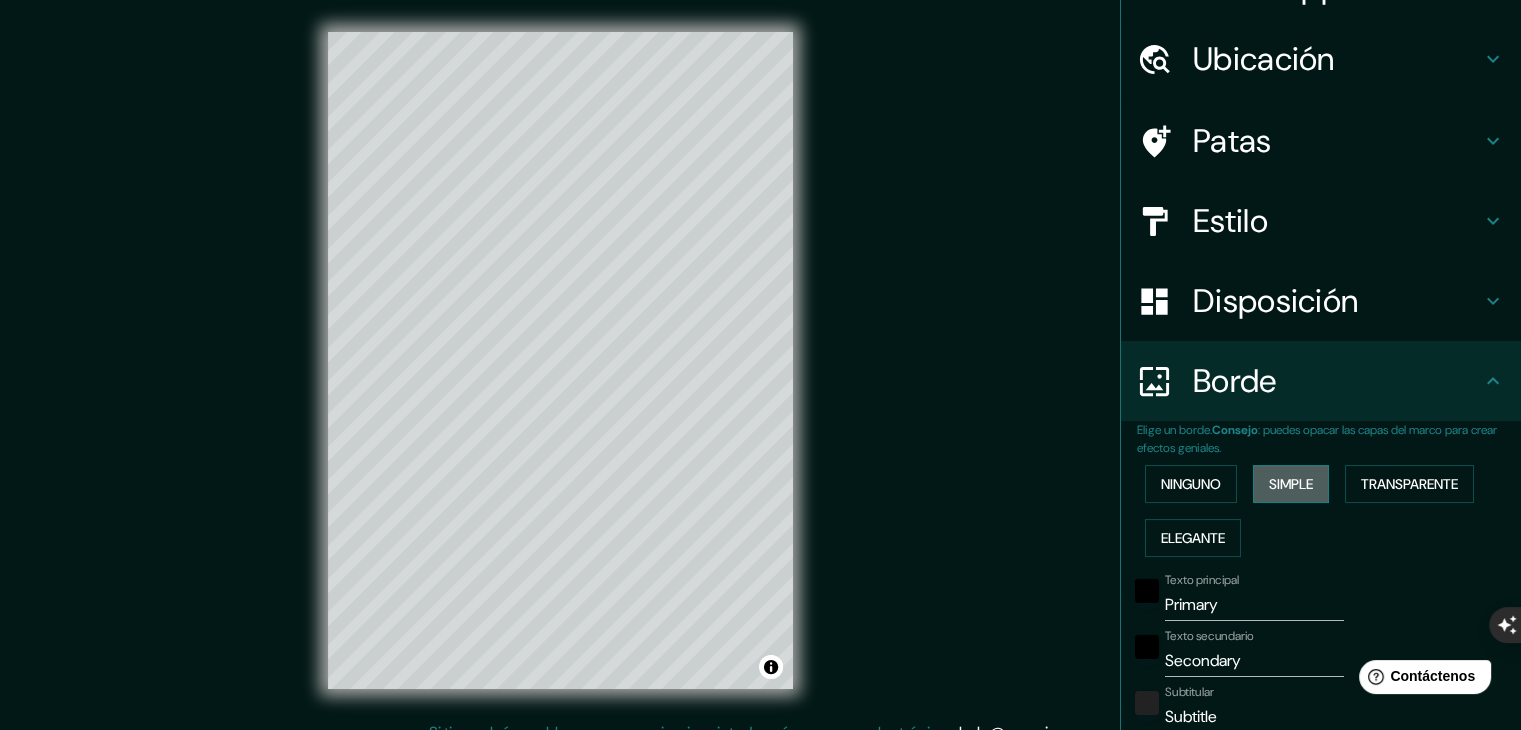 click on "Simple" at bounding box center [1291, 484] 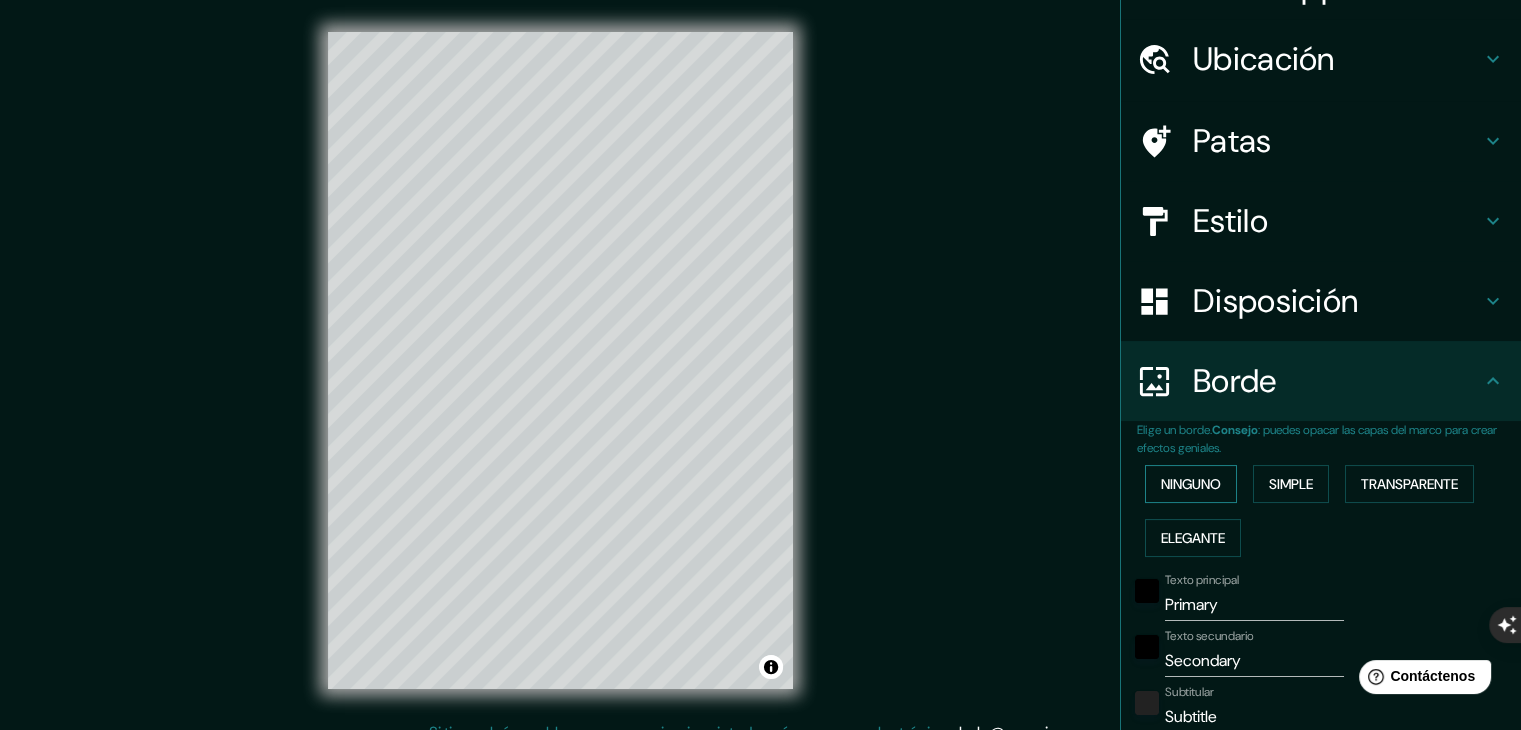 click on "Ninguno" at bounding box center [1191, 484] 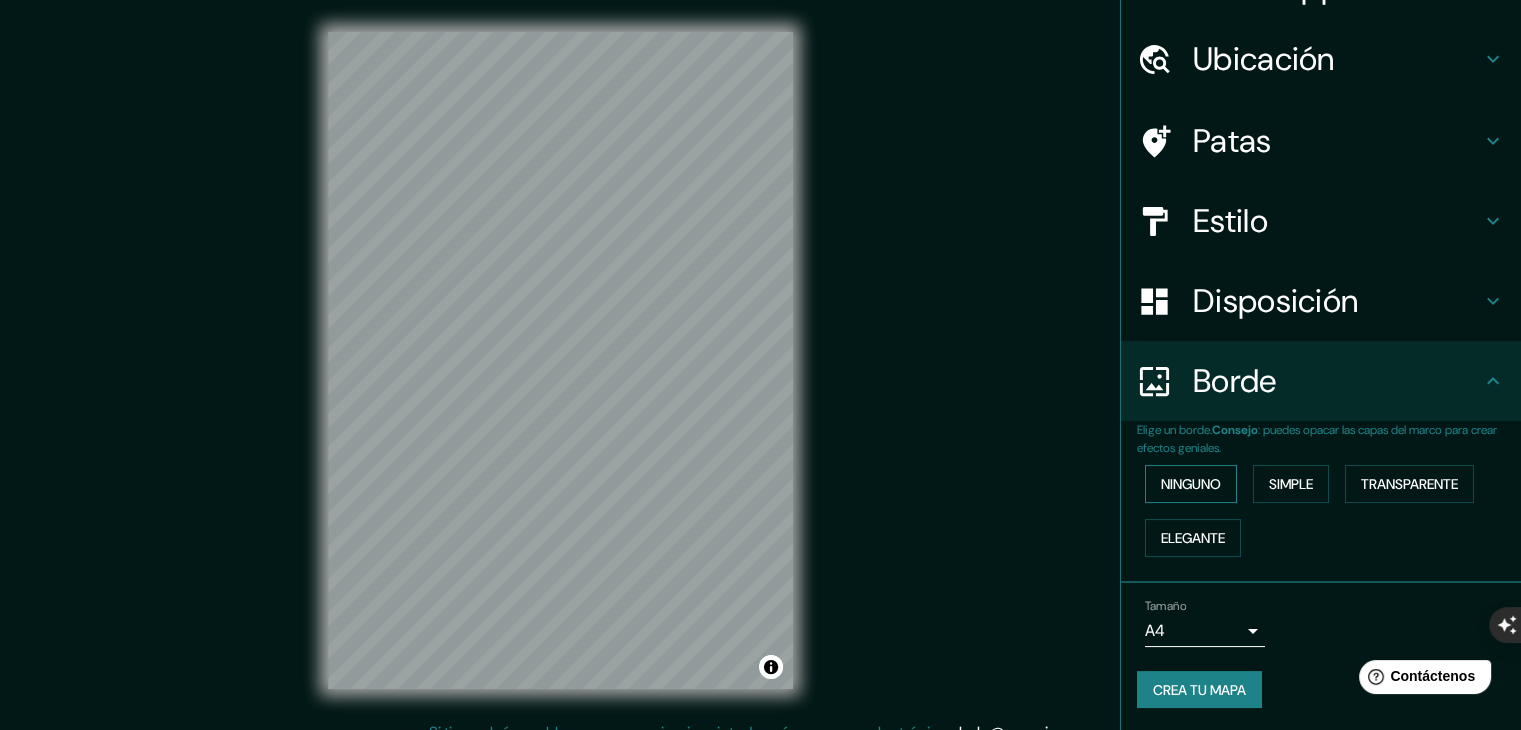 scroll, scrollTop: 23, scrollLeft: 0, axis: vertical 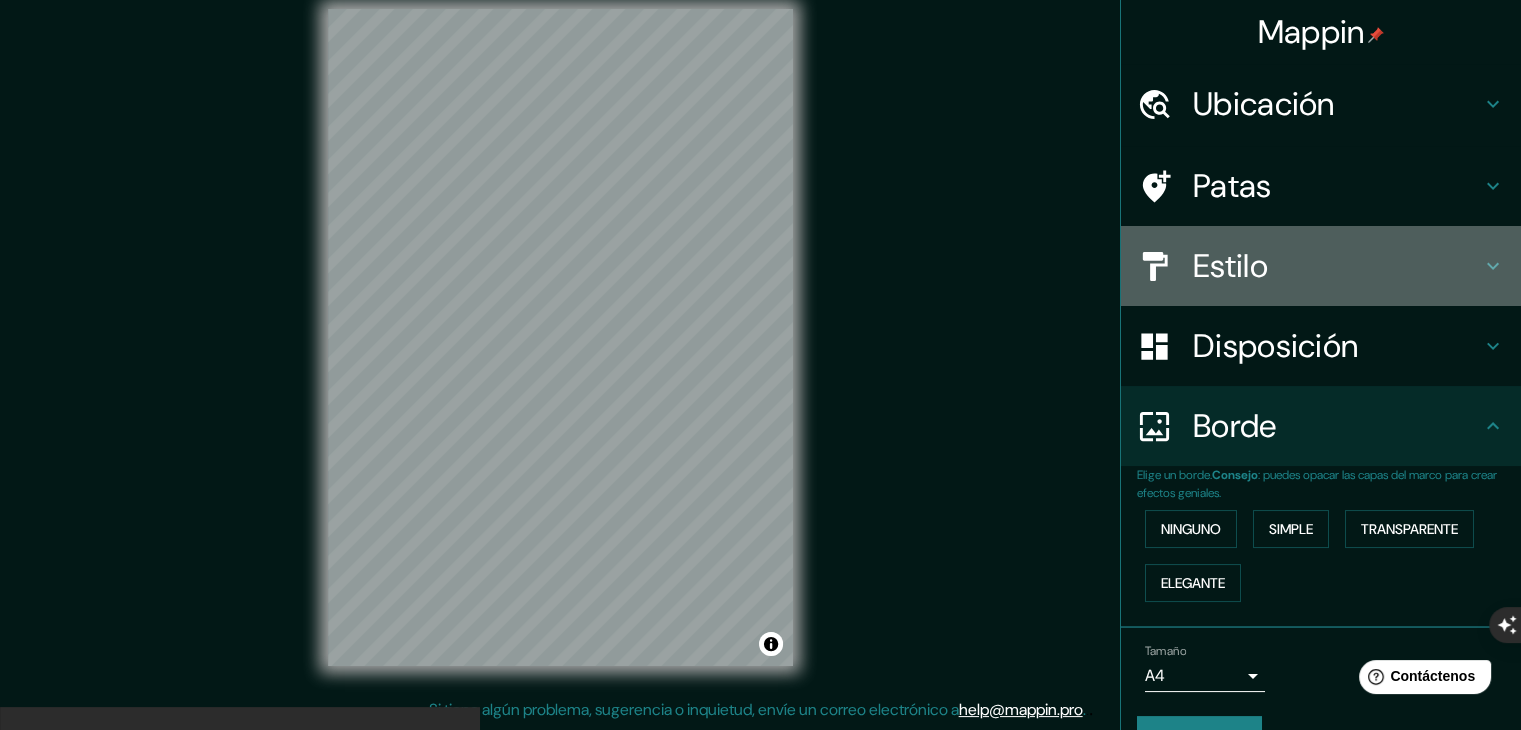 click on "Estilo" at bounding box center [1337, 266] 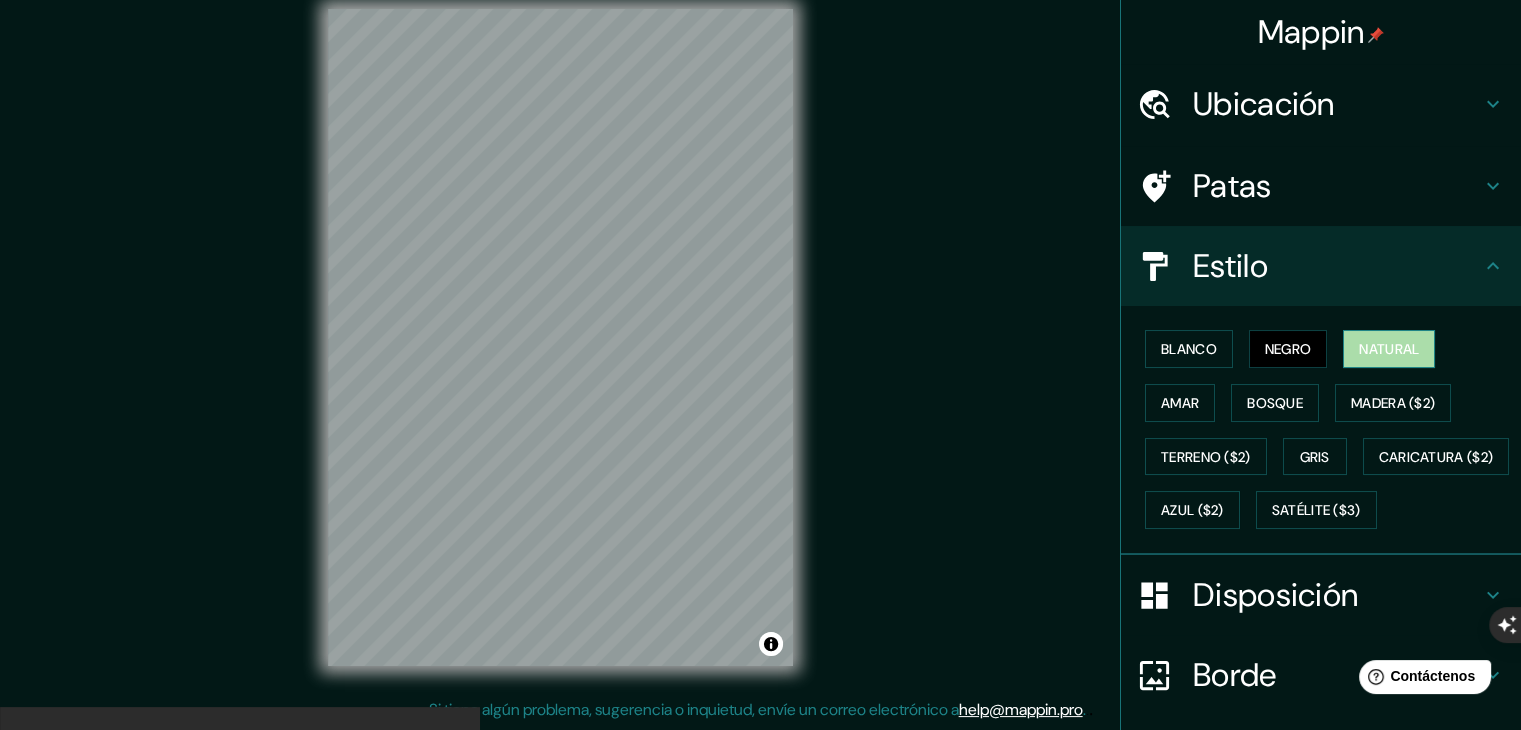 click on "Natural" at bounding box center [1389, 349] 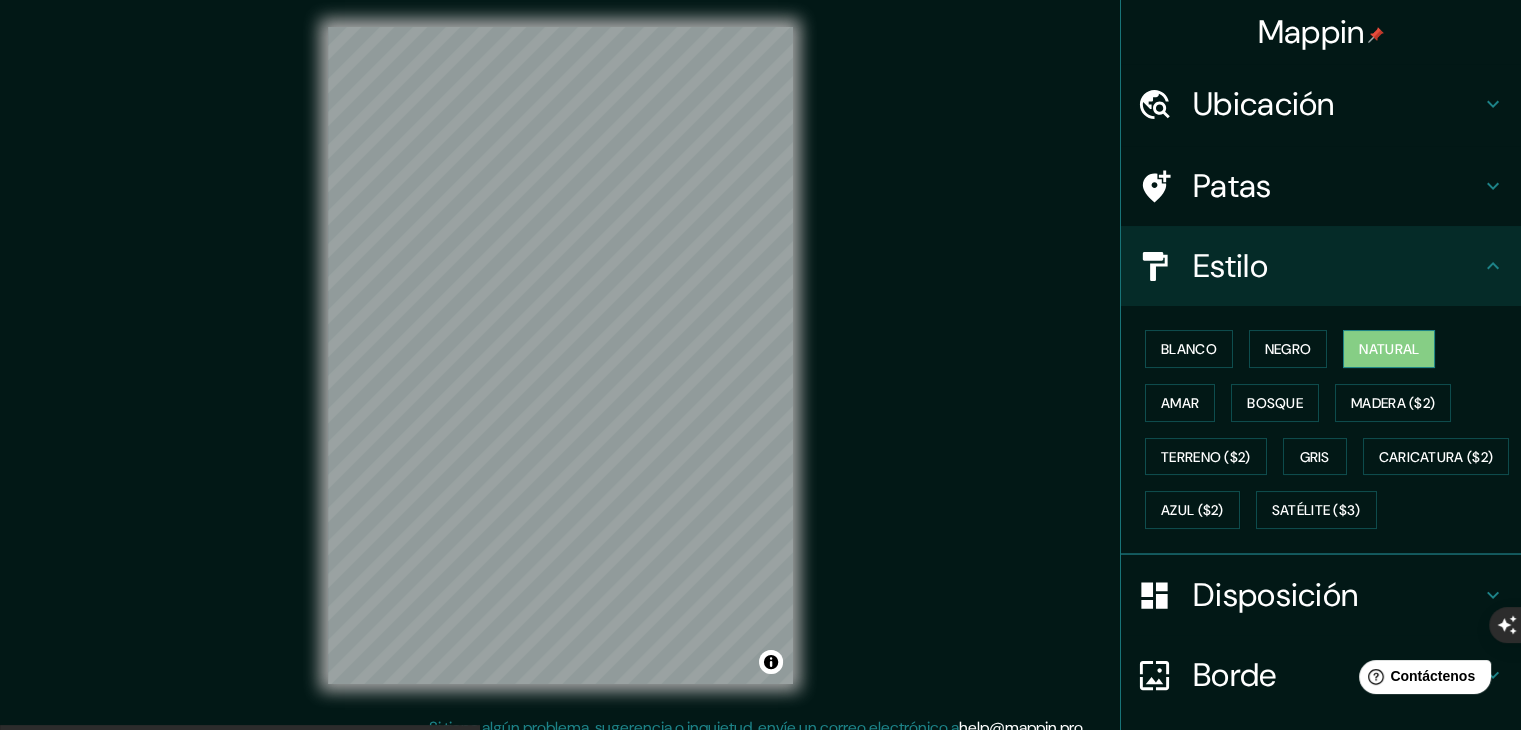 scroll, scrollTop: 0, scrollLeft: 0, axis: both 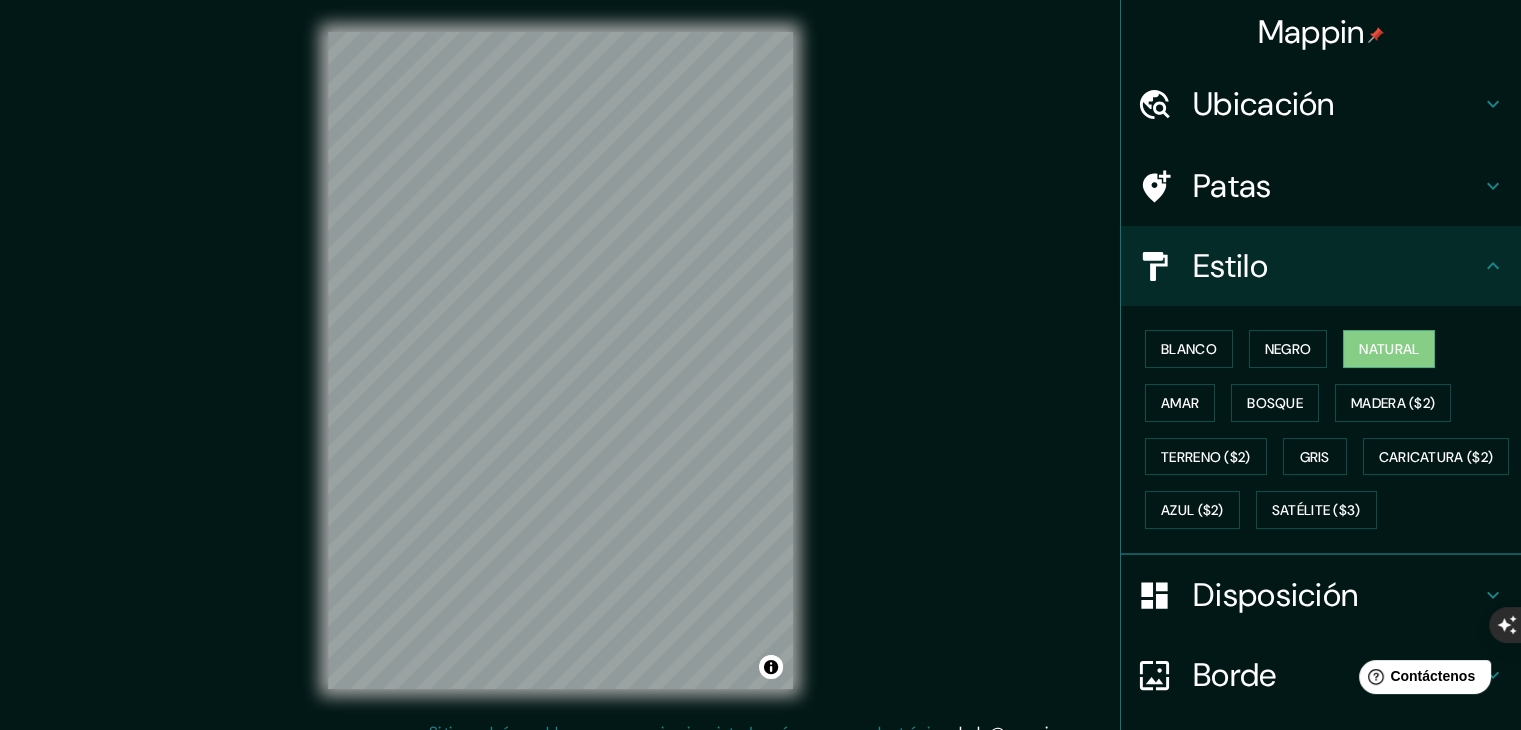 click on "© Mapbox   © OpenStreetMap   Improve this map" at bounding box center [560, 360] 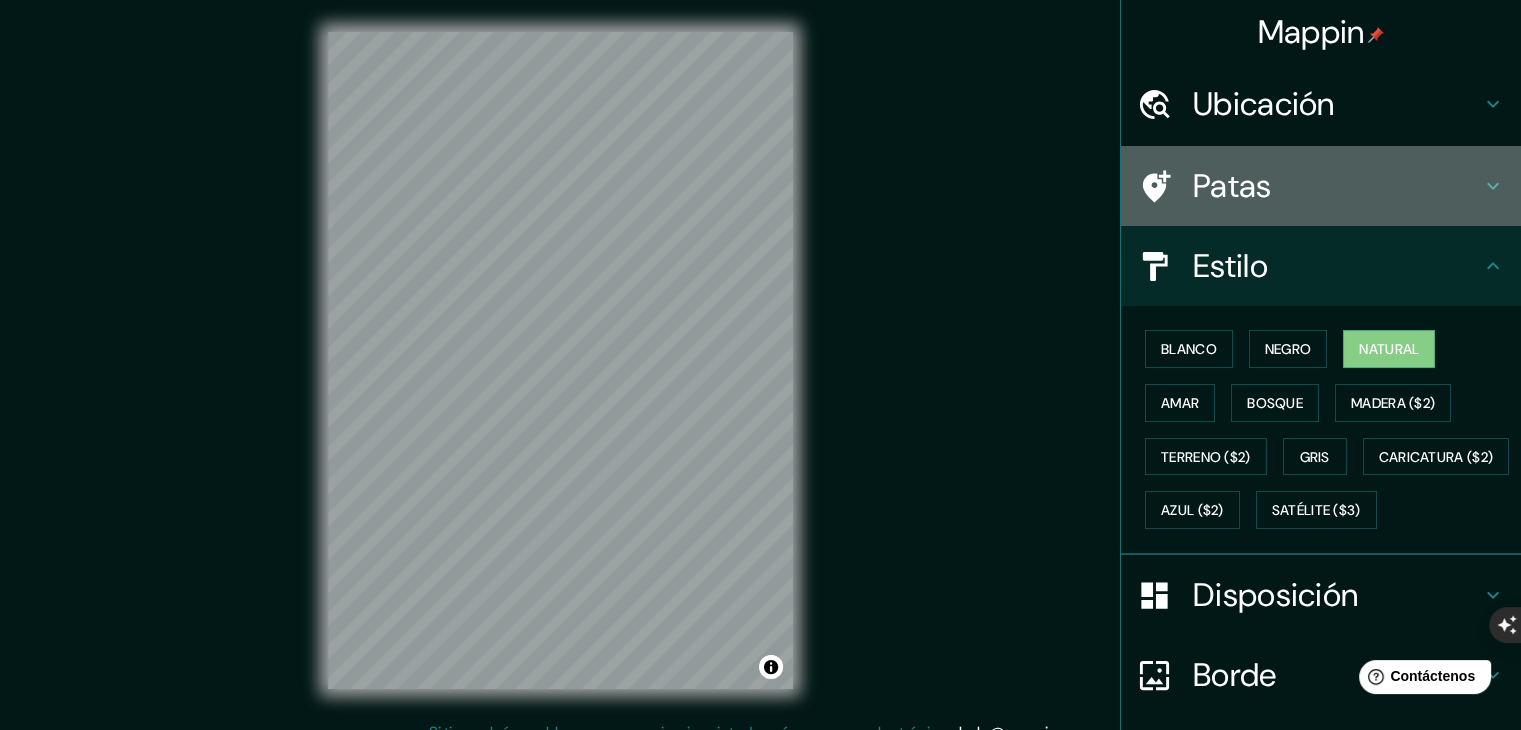 click on "Patas" at bounding box center (1337, 186) 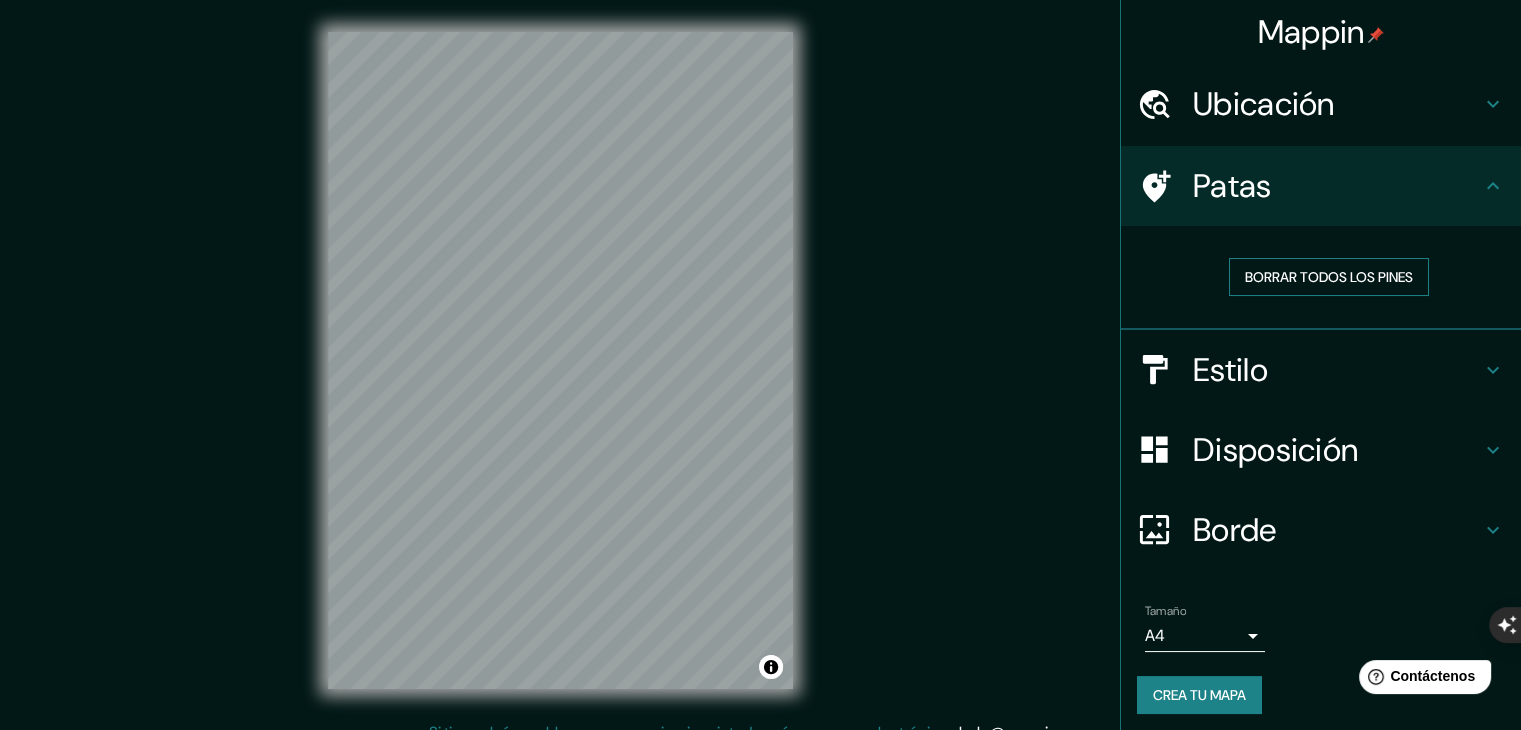click on "Borrar todos los pines" at bounding box center [1329, 277] 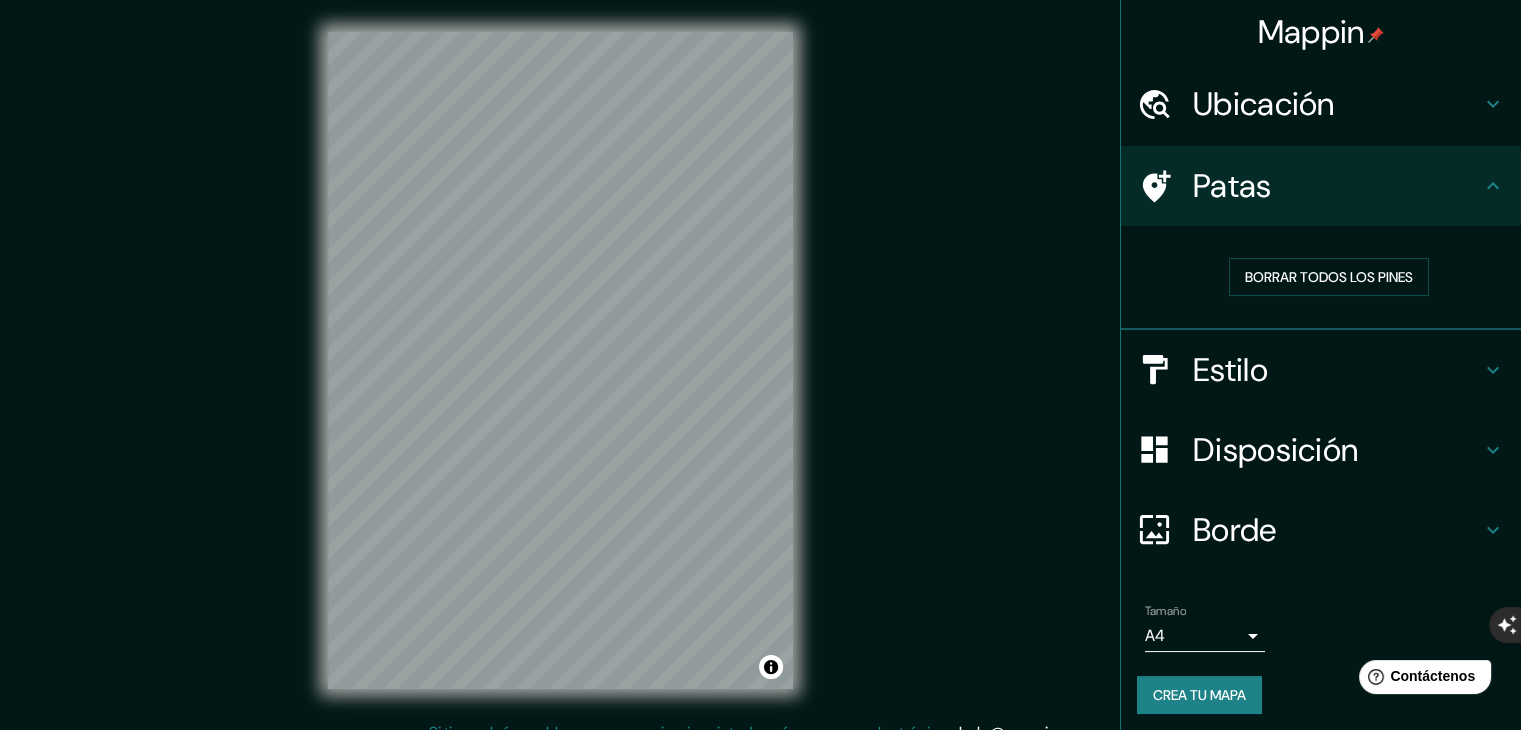 click on "Estilo" at bounding box center [1230, 370] 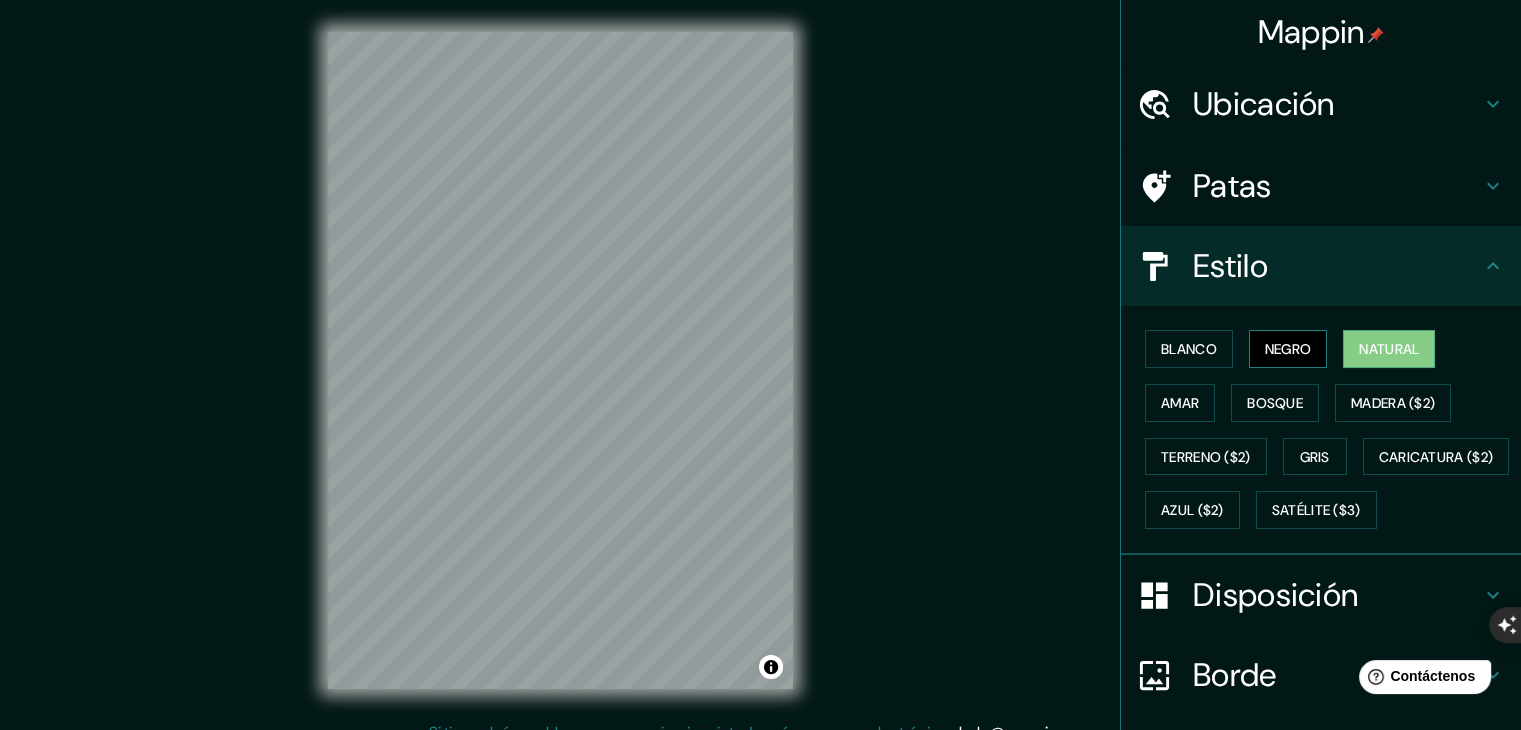click on "Negro" at bounding box center (1288, 349) 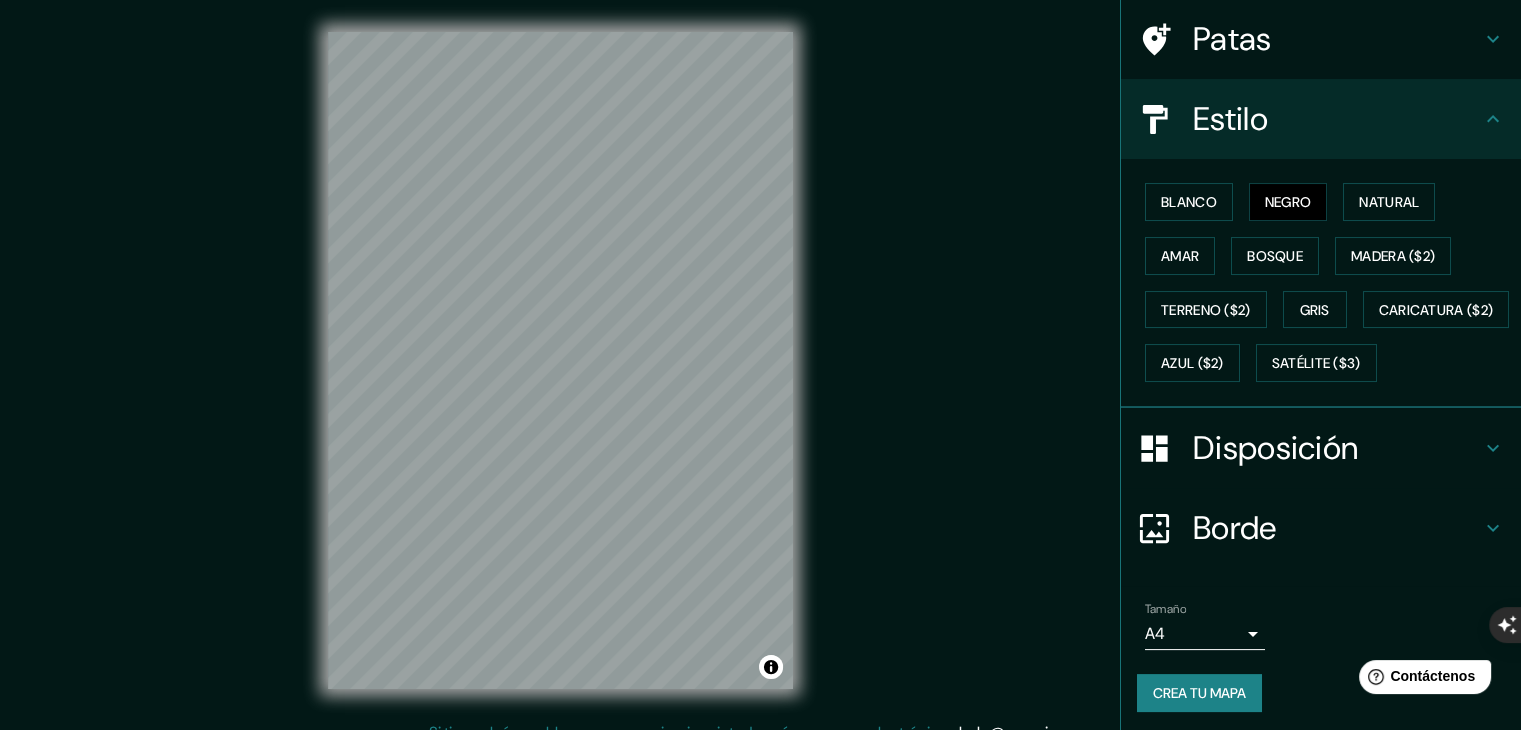 scroll, scrollTop: 202, scrollLeft: 0, axis: vertical 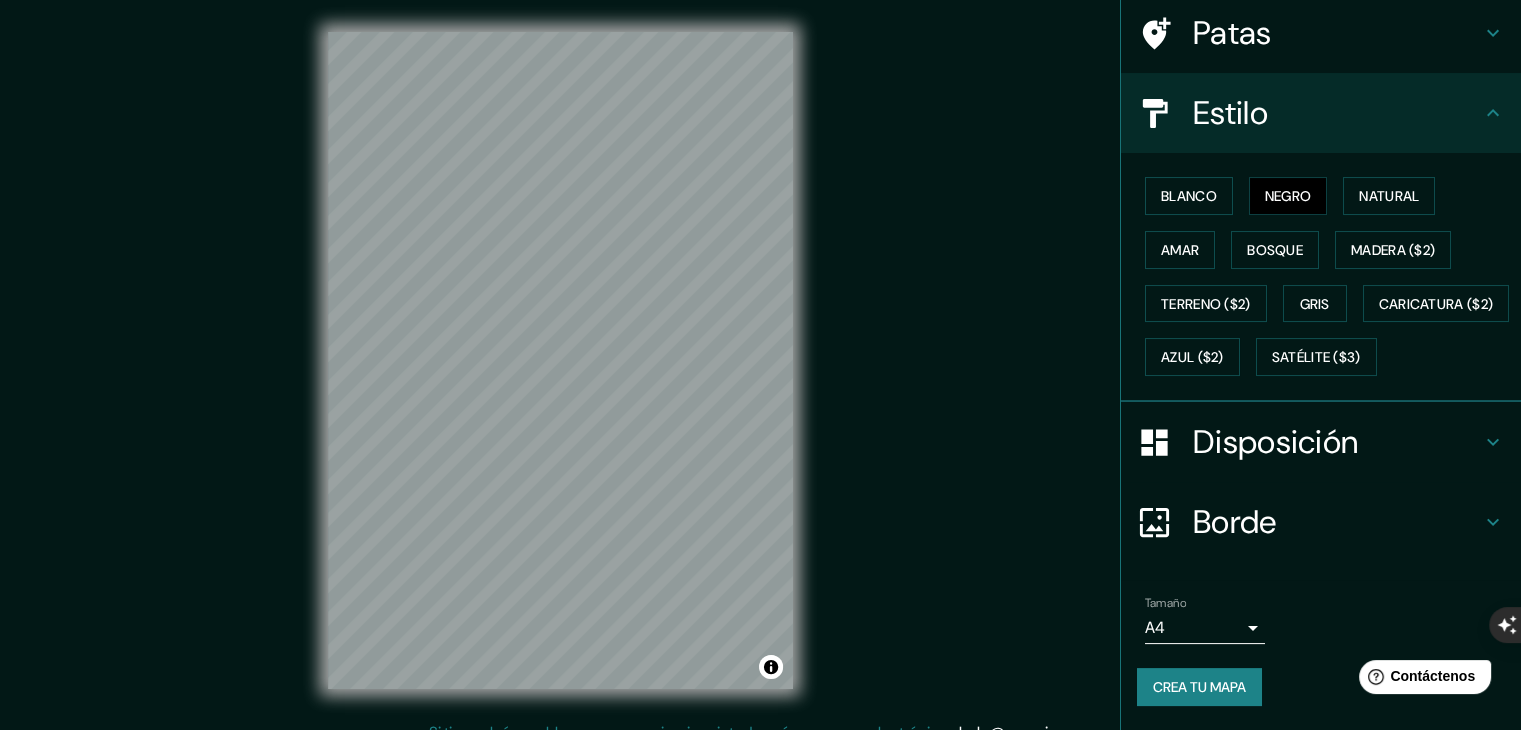 click on "Mappin Ubicación [CITY], [REGION], [COUNTRY] Patas Estilo Blanco Negro Natural Amar Bosque Madera ($2) Terreno ($2) Gris Caricatura ($2) Azul ($2) Satélite ($3) Disposición Borde Elige un borde.  Consejo  : puedes opacar las capas del marco para crear efectos geniales. Ninguno Simple Transparente Elegante Tamaño A4 single Crea tu mapa © Mapbox   © OpenStreetMap   Improve this map Si tiene algún problema, sugerencia o inquietud, envíe un correo electrónico a  help@example.com  .   . . Texto original Valora esta traducción Tu opinión servirá para ayudar a mejorar el Traductor de Google" at bounding box center (760, 365) 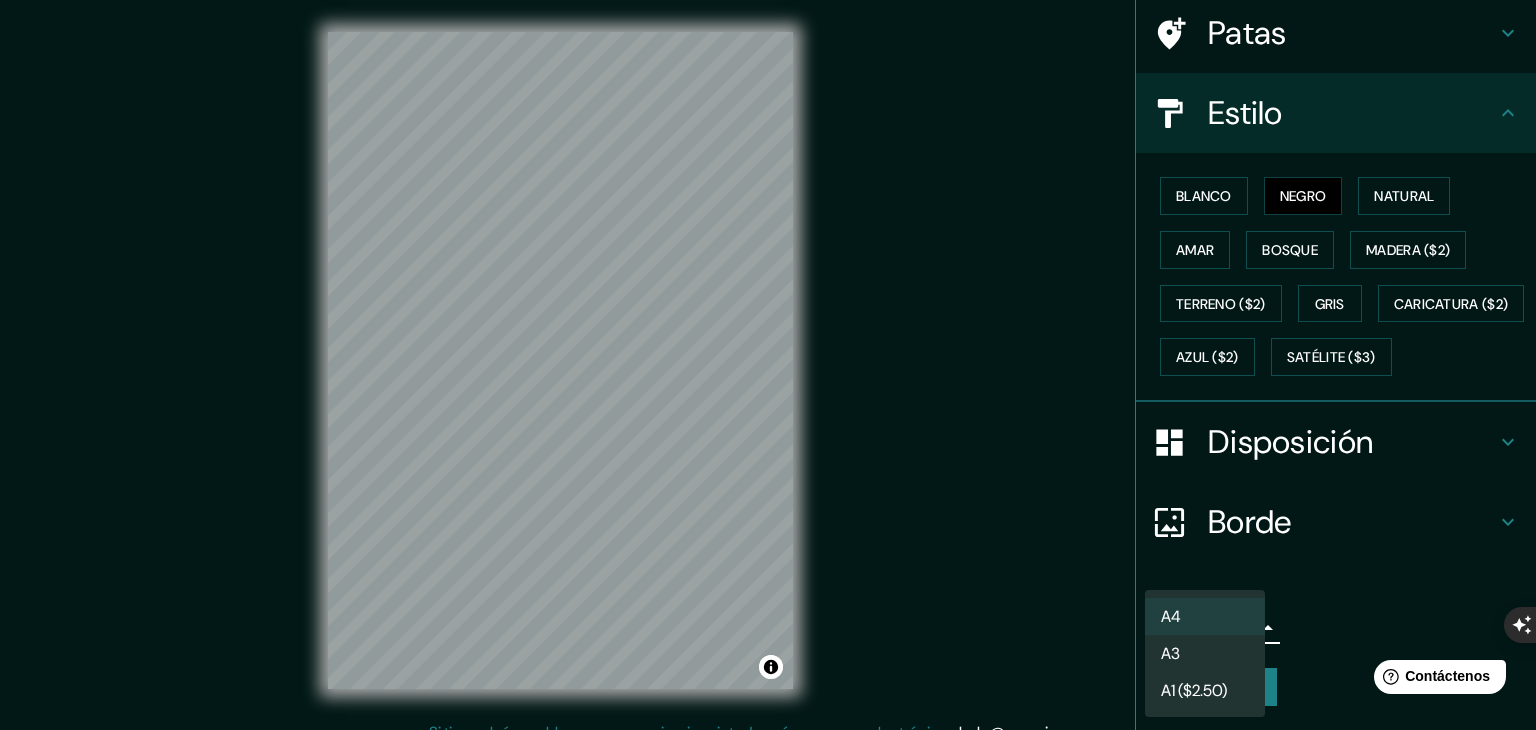 click on "A3" at bounding box center [1205, 653] 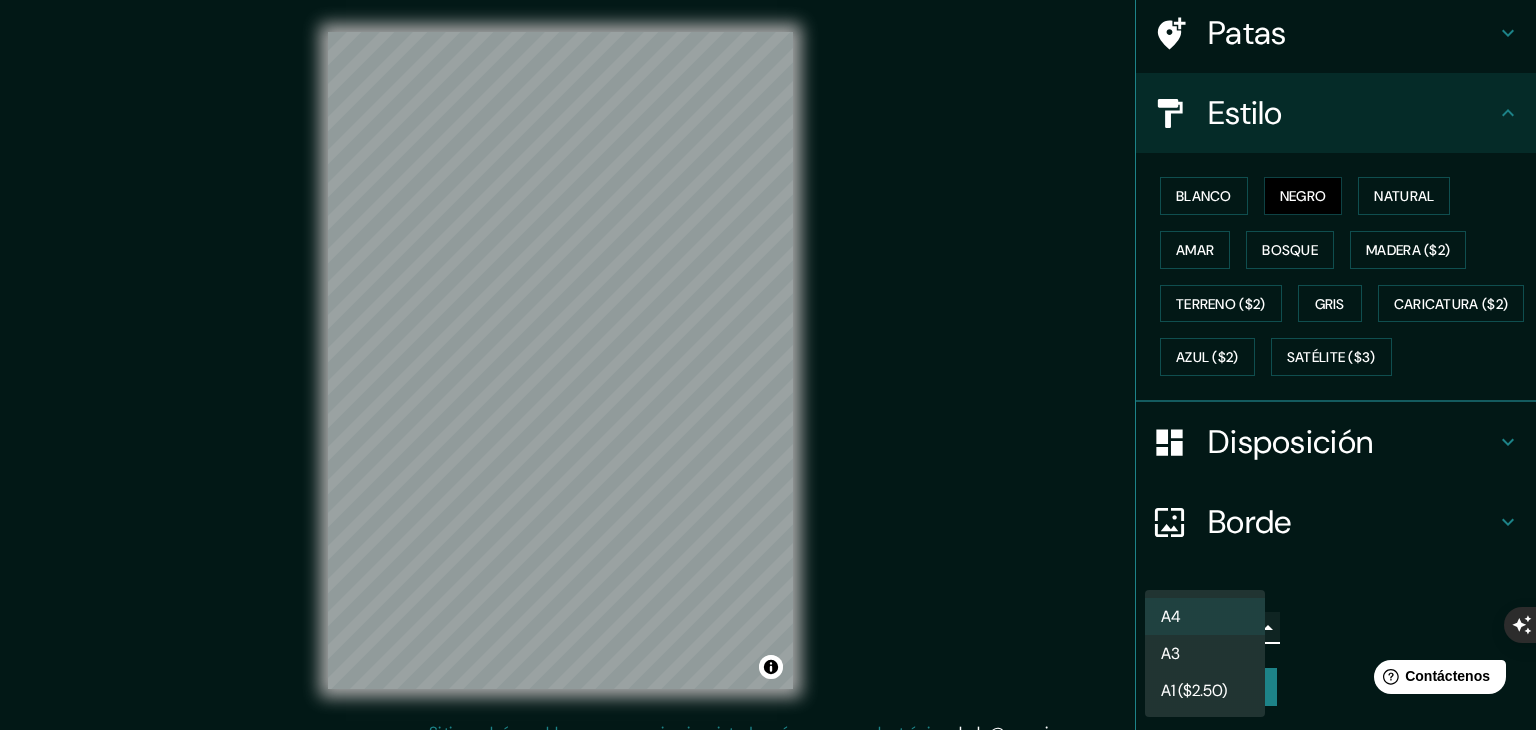 type on "a4" 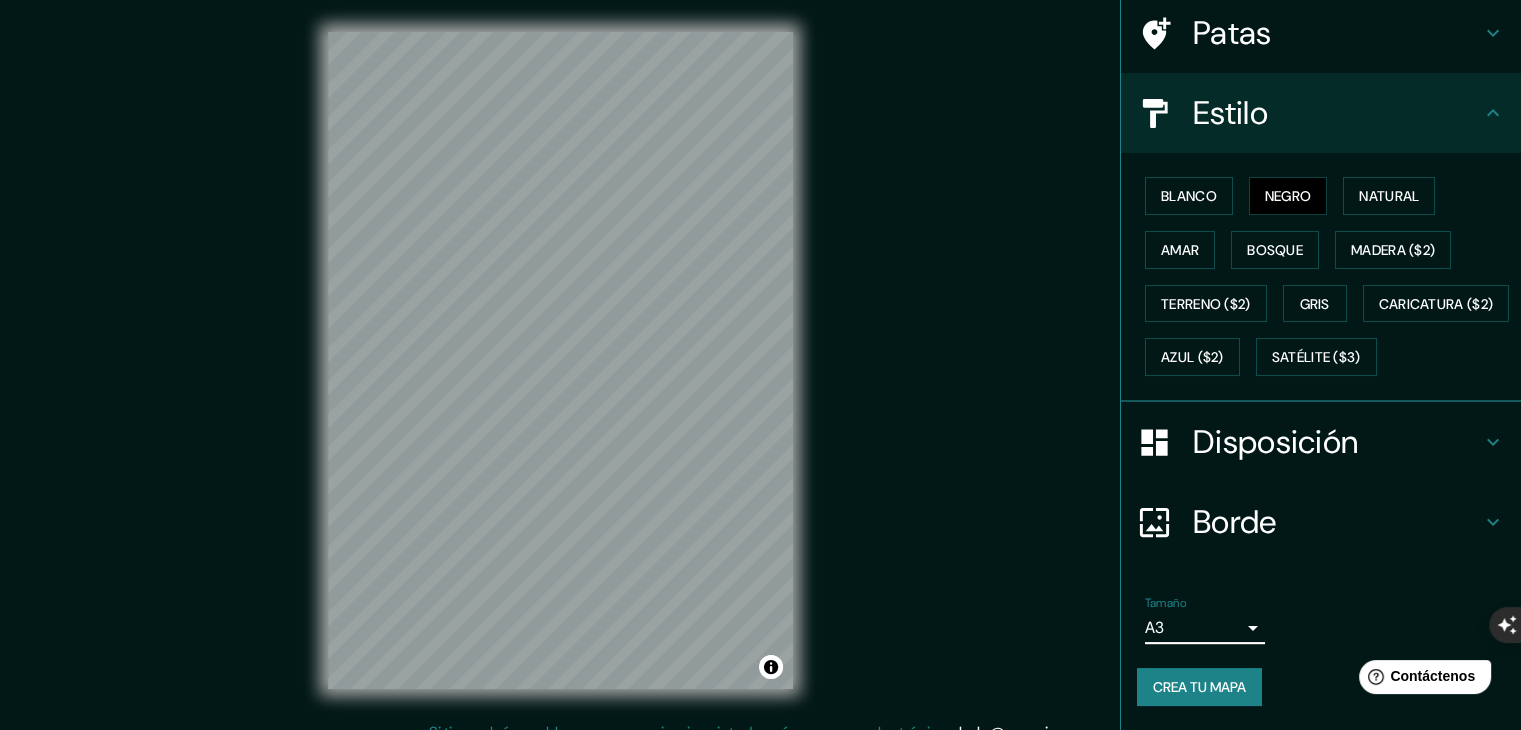 click on "Crea tu mapa" at bounding box center (1199, 687) 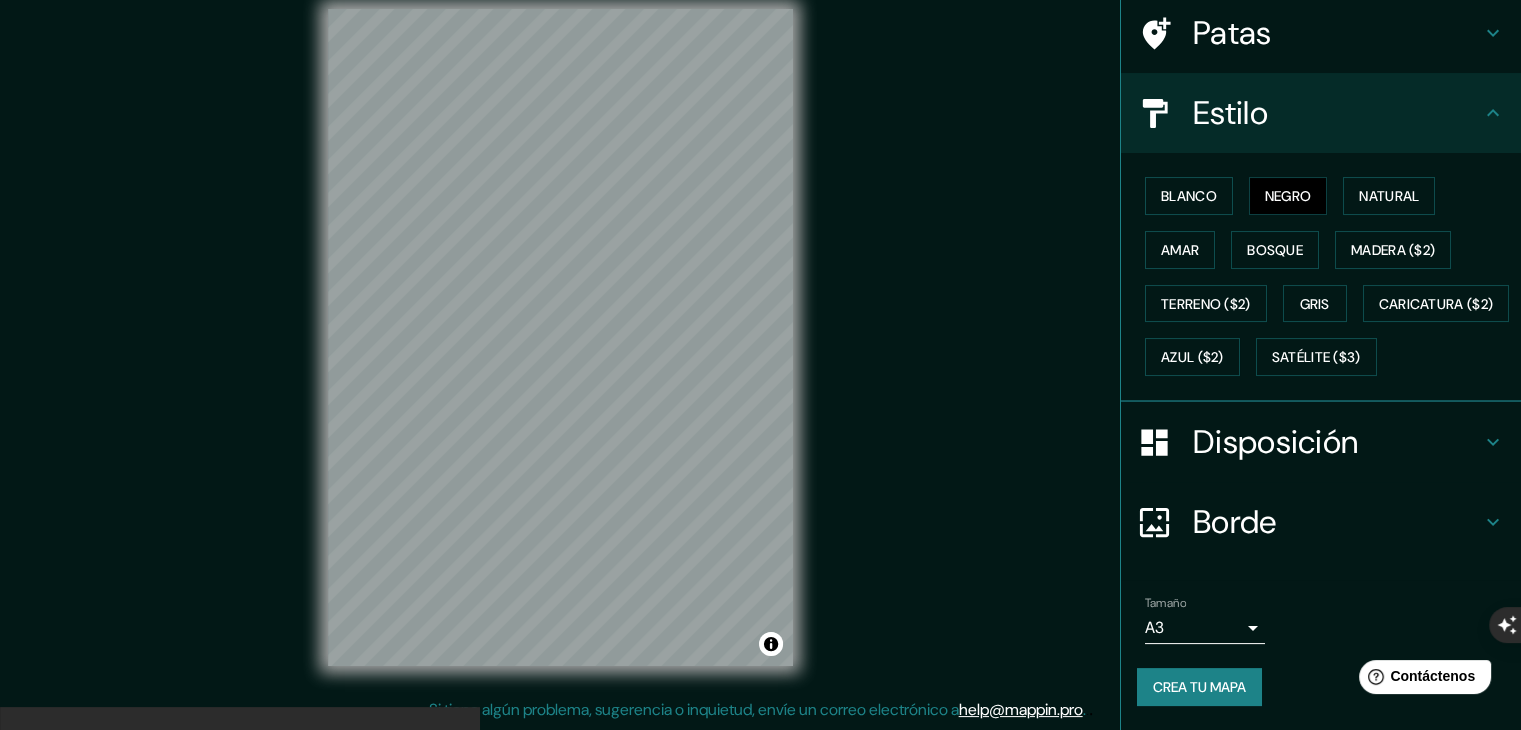 scroll, scrollTop: 0, scrollLeft: 0, axis: both 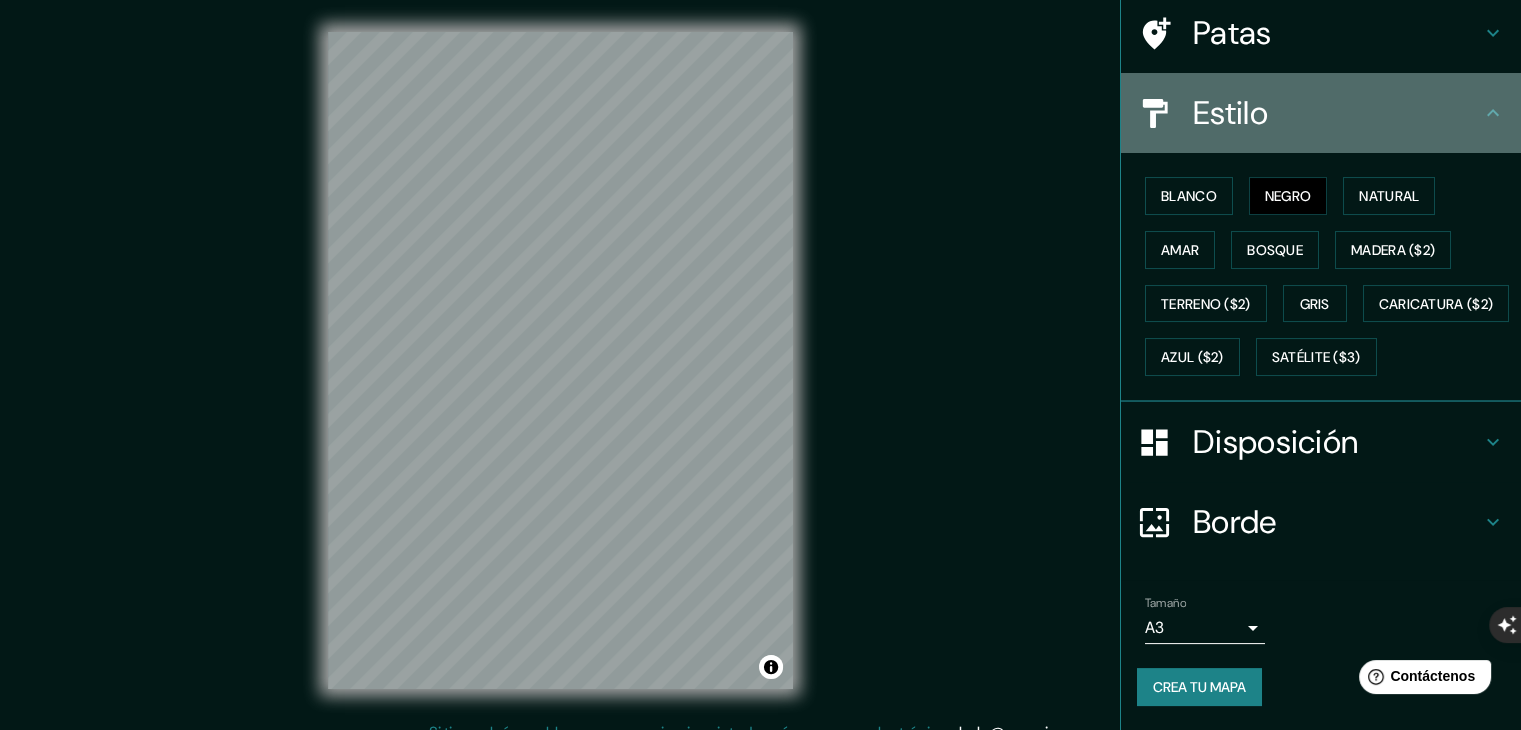 click on "Estilo" at bounding box center (1337, 113) 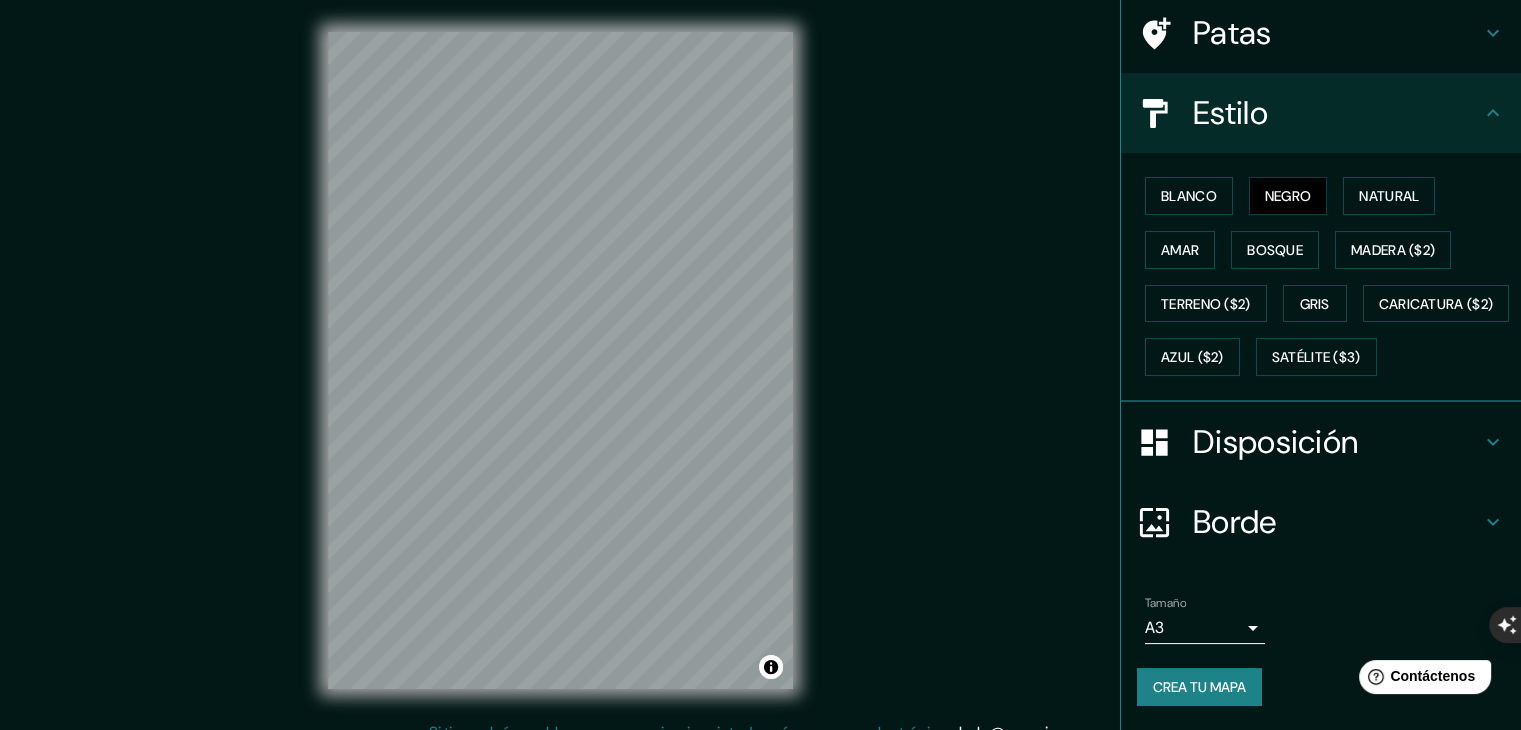 scroll, scrollTop: 23, scrollLeft: 0, axis: vertical 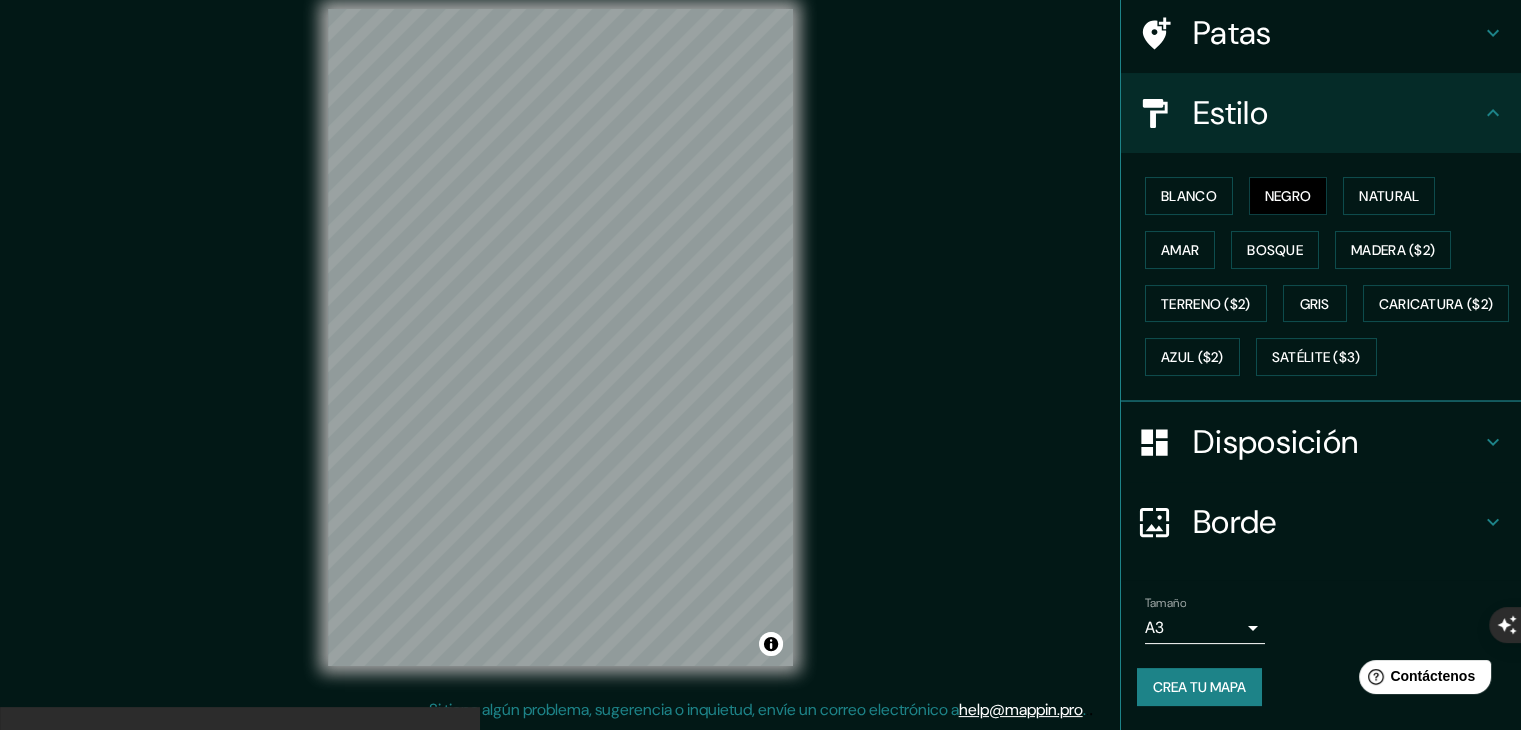 click on "Crea tu mapa" at bounding box center [1199, 687] 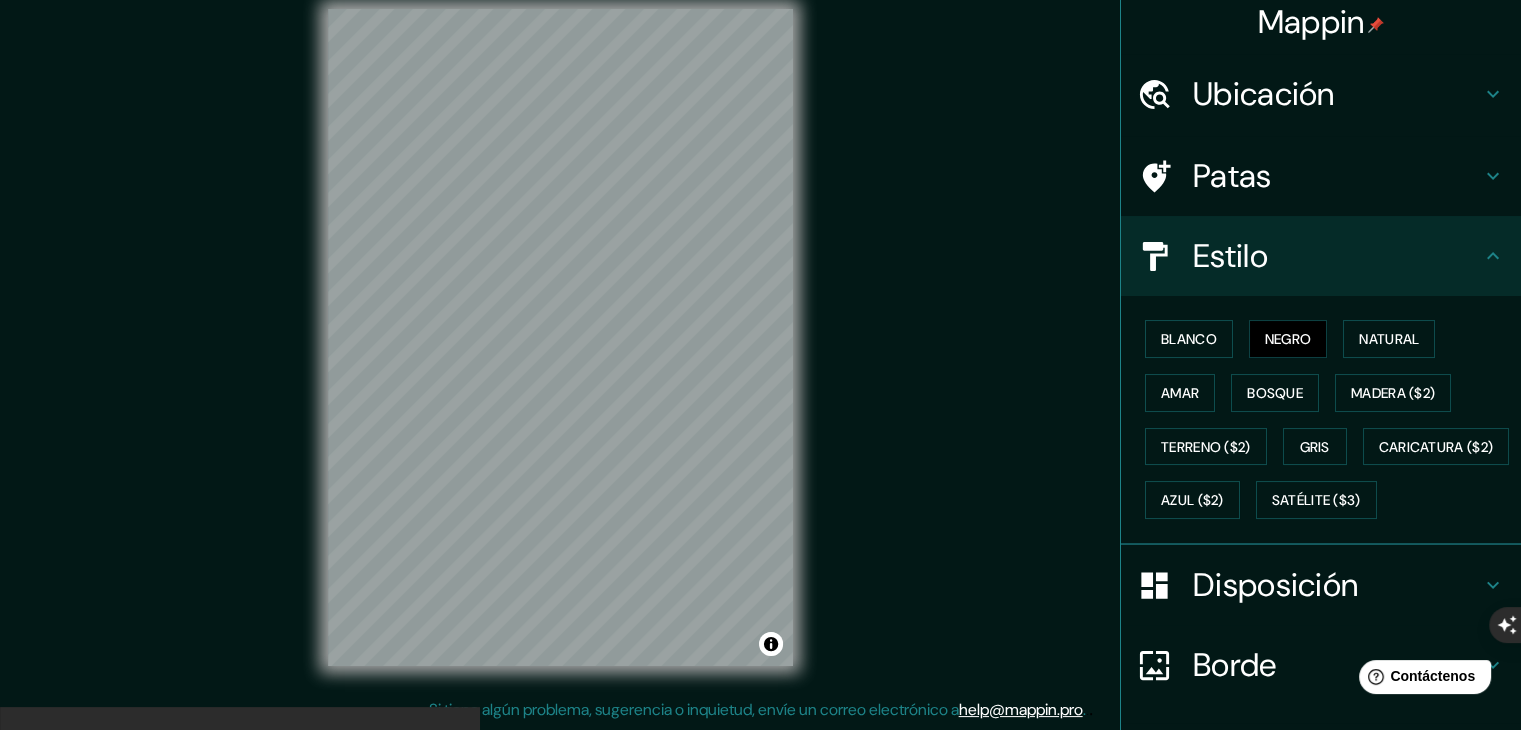 scroll, scrollTop: 0, scrollLeft: 0, axis: both 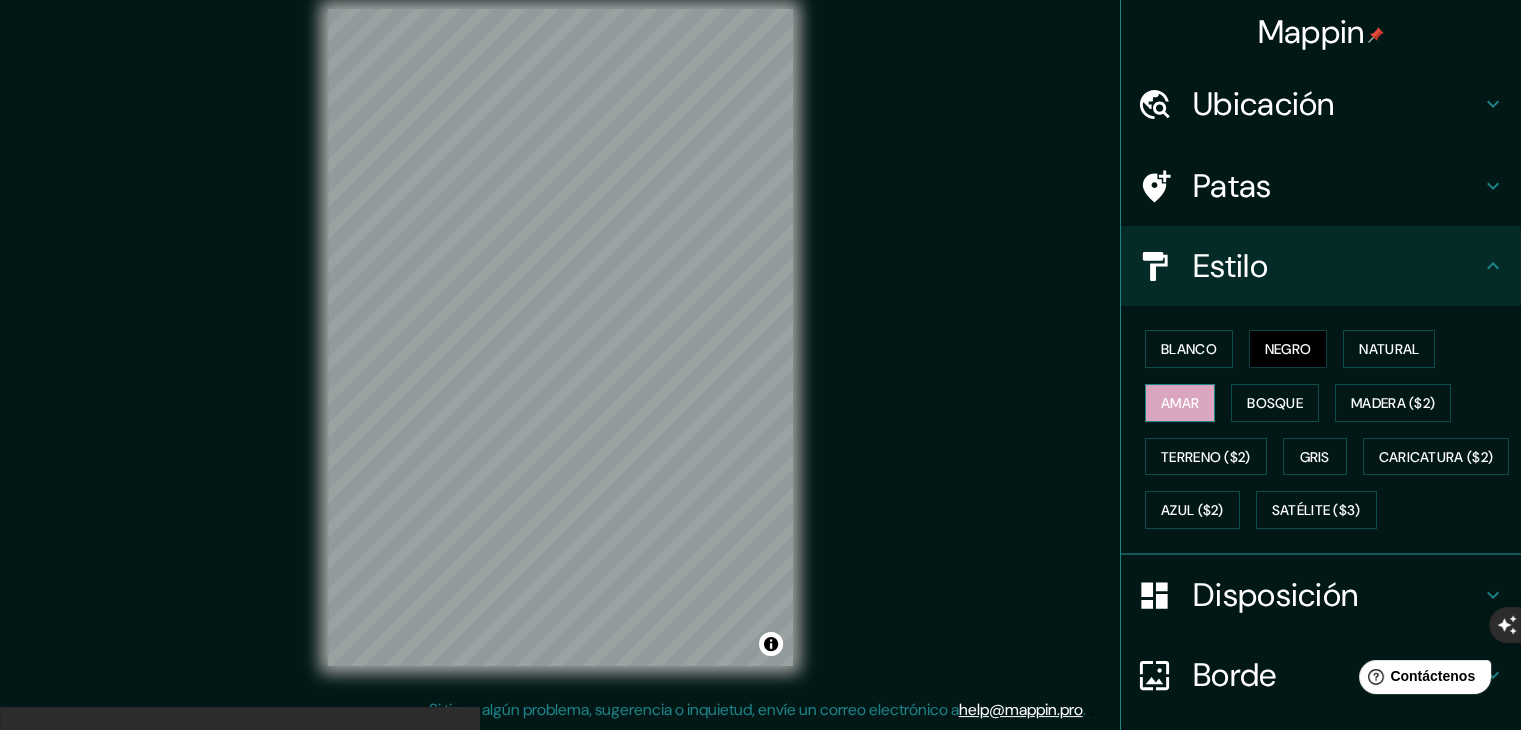 click on "Amar" at bounding box center [1180, 403] 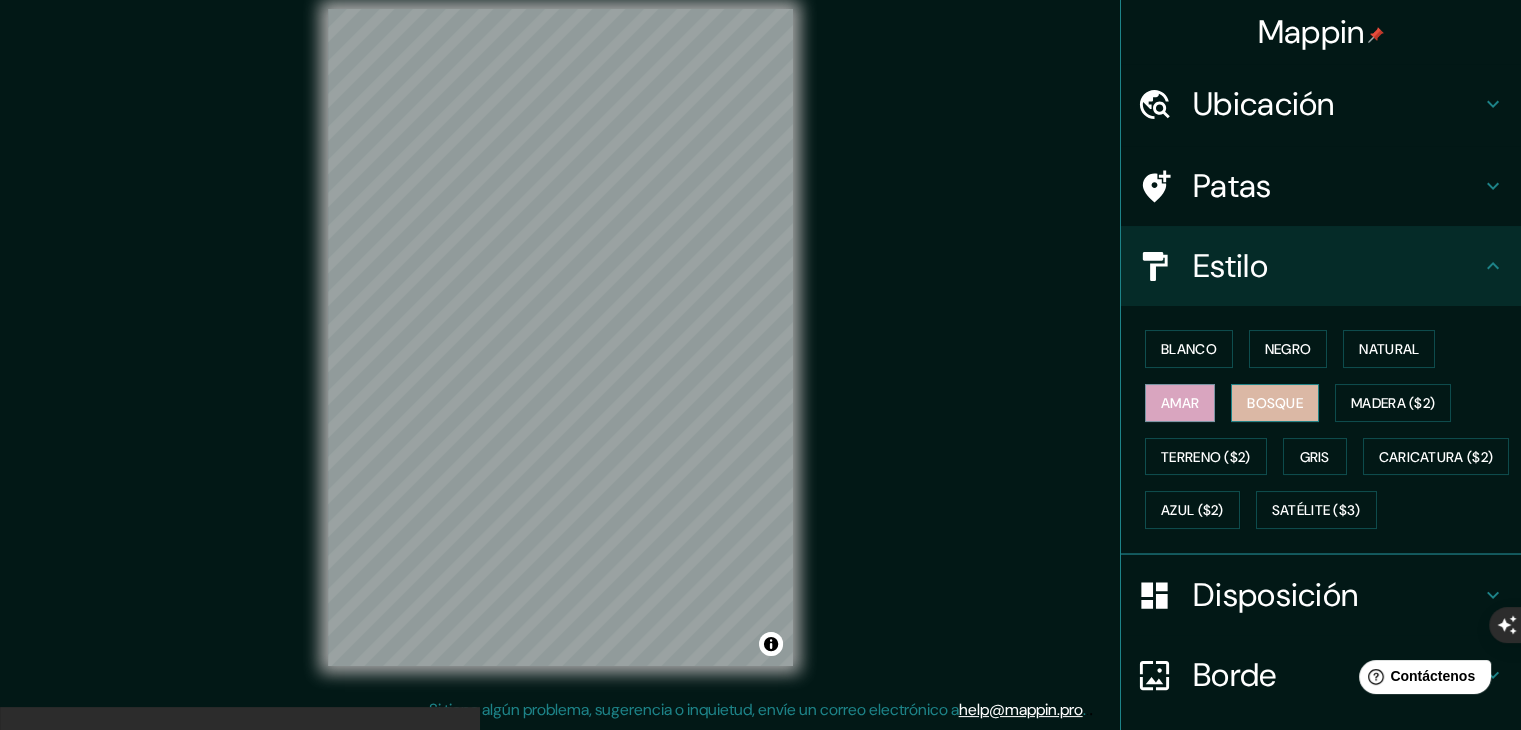 click on "Bosque" at bounding box center [1275, 403] 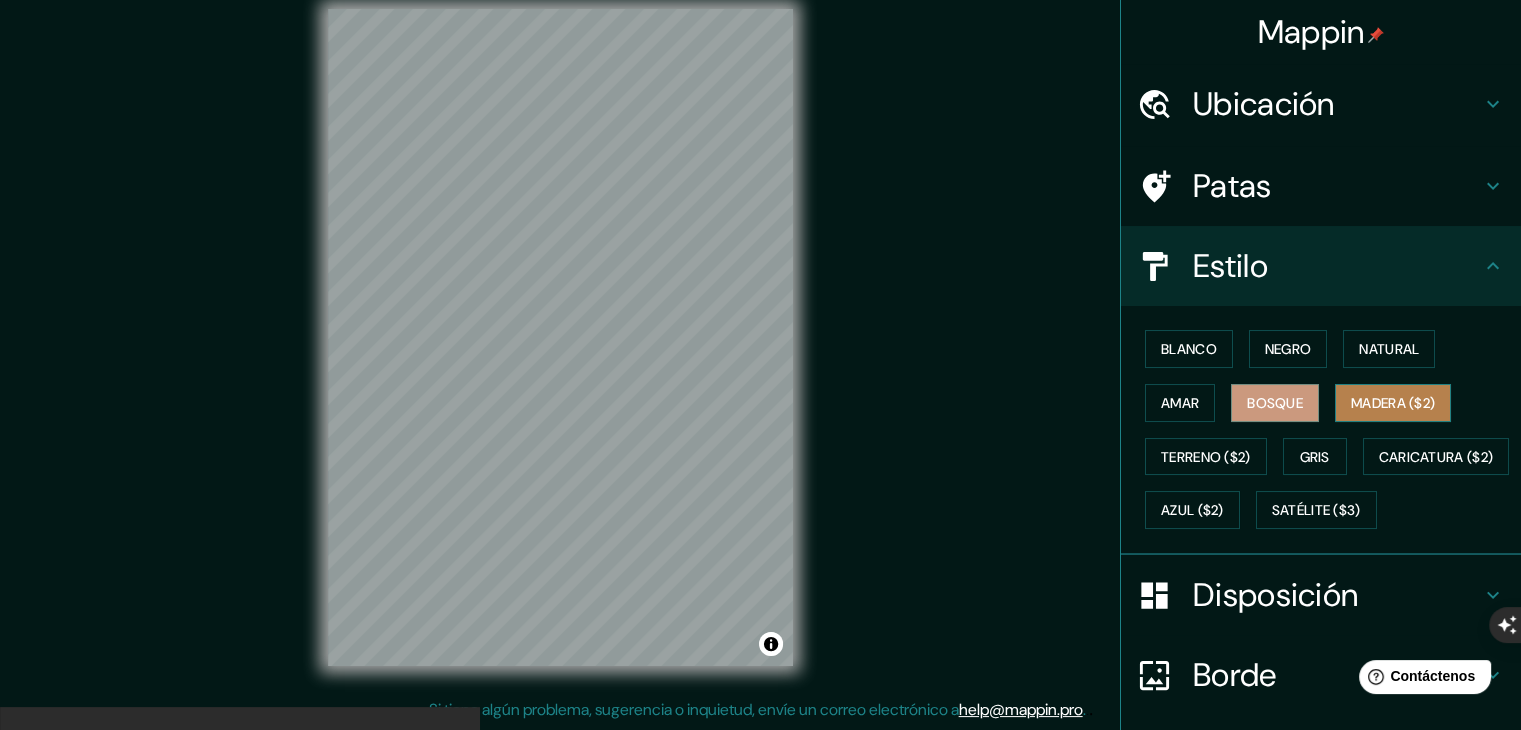 click on "Madera ($2)" at bounding box center (1393, 403) 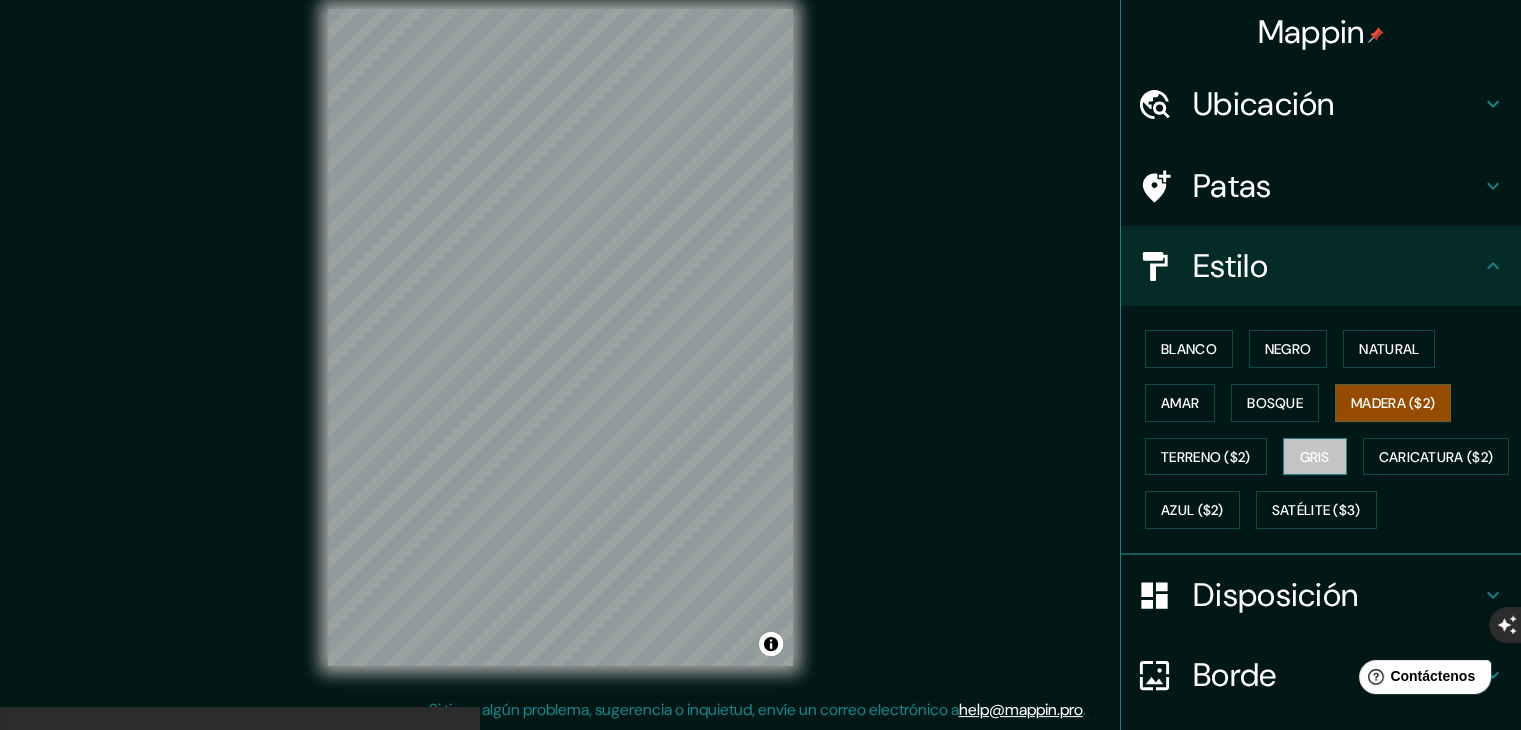 click on "Gris" at bounding box center (1315, 457) 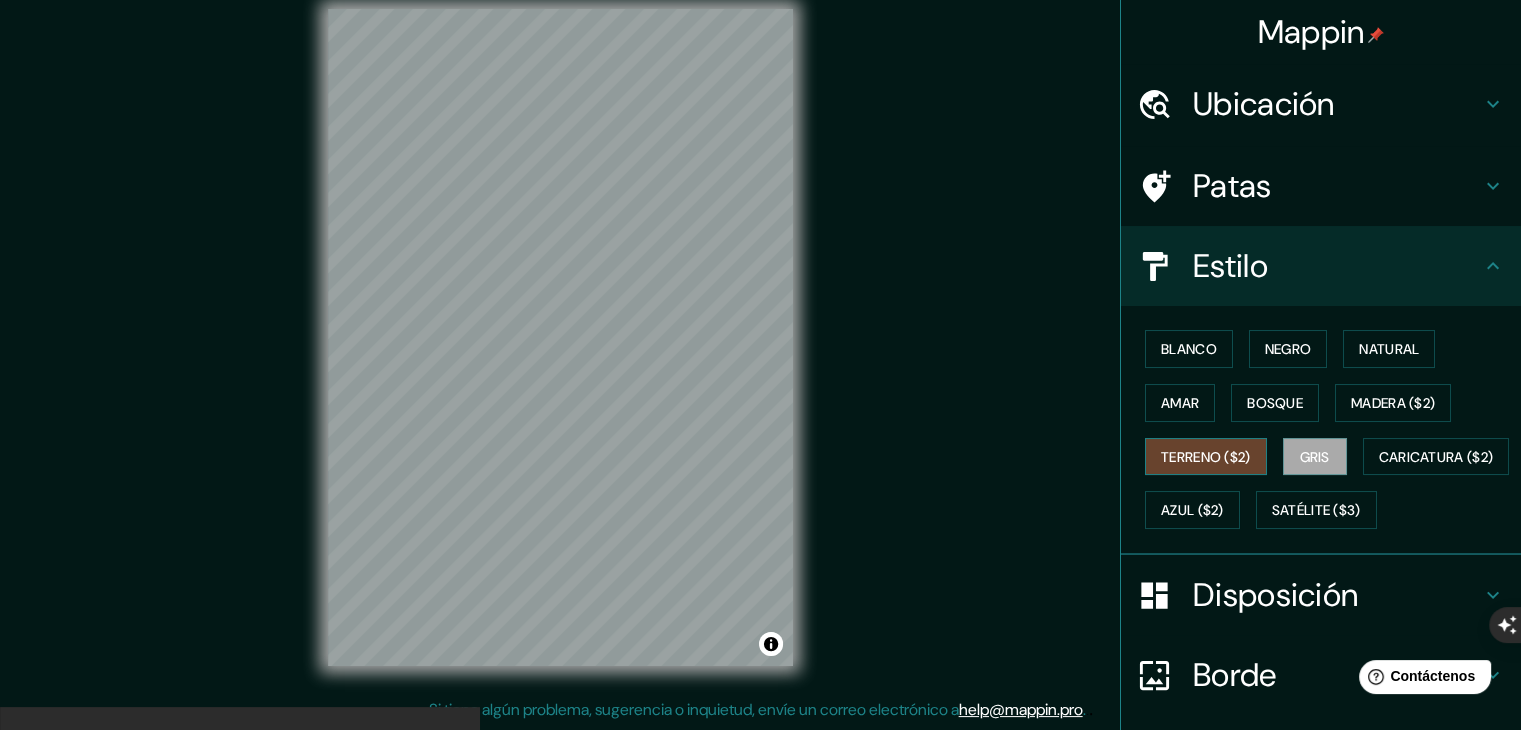 click on "Terreno ($2)" at bounding box center [1206, 457] 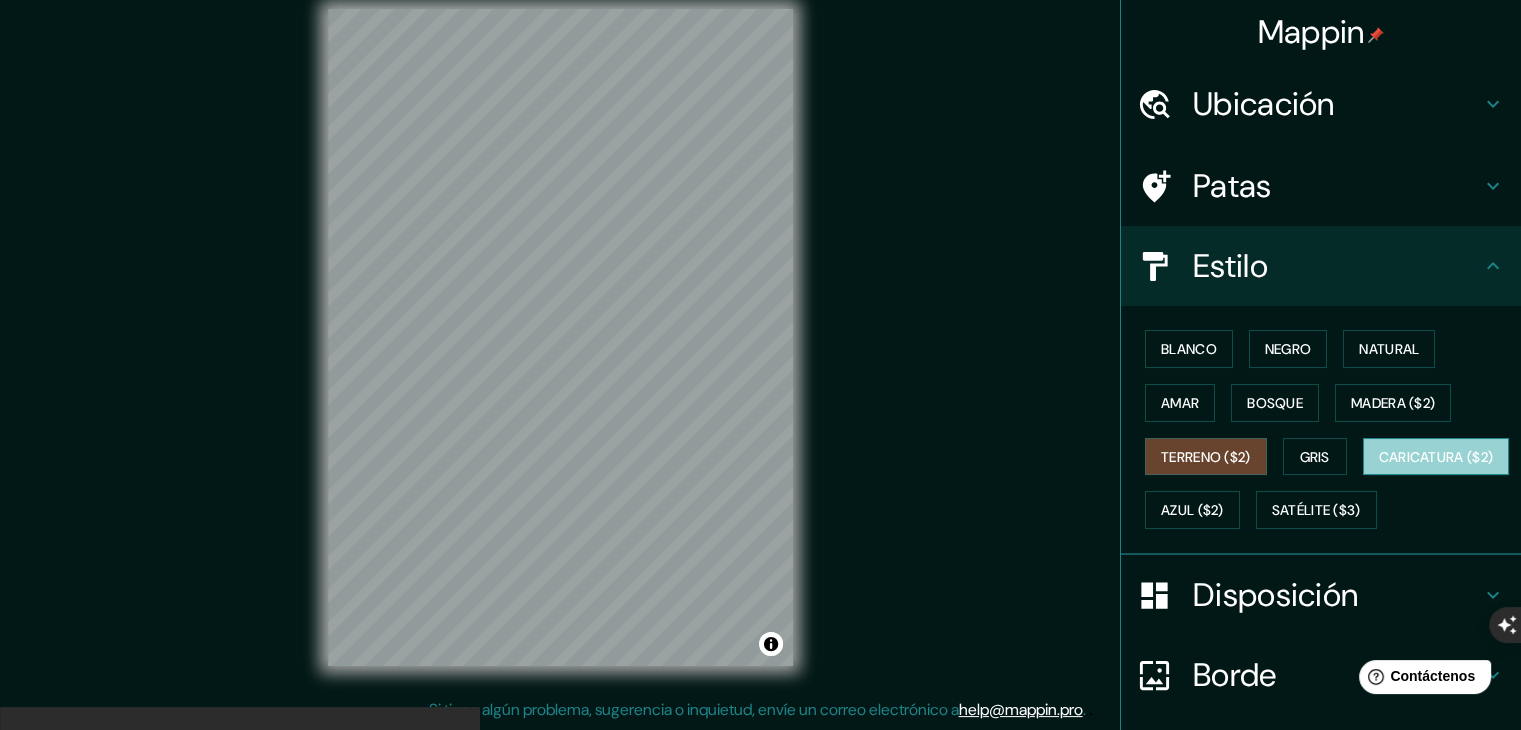 click on "Caricatura ($2)" at bounding box center (1436, 457) 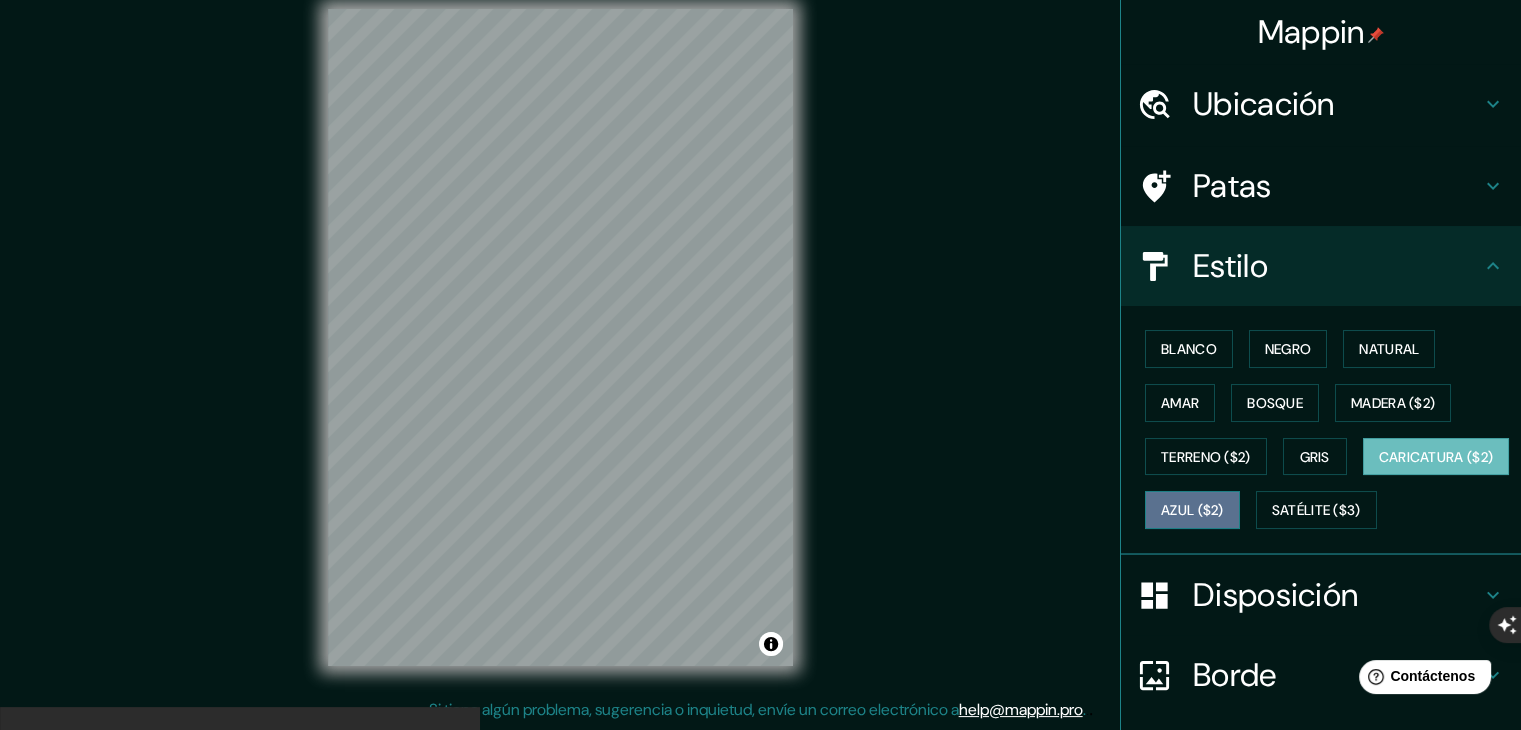 click on "Azul ($2)" at bounding box center (1192, 511) 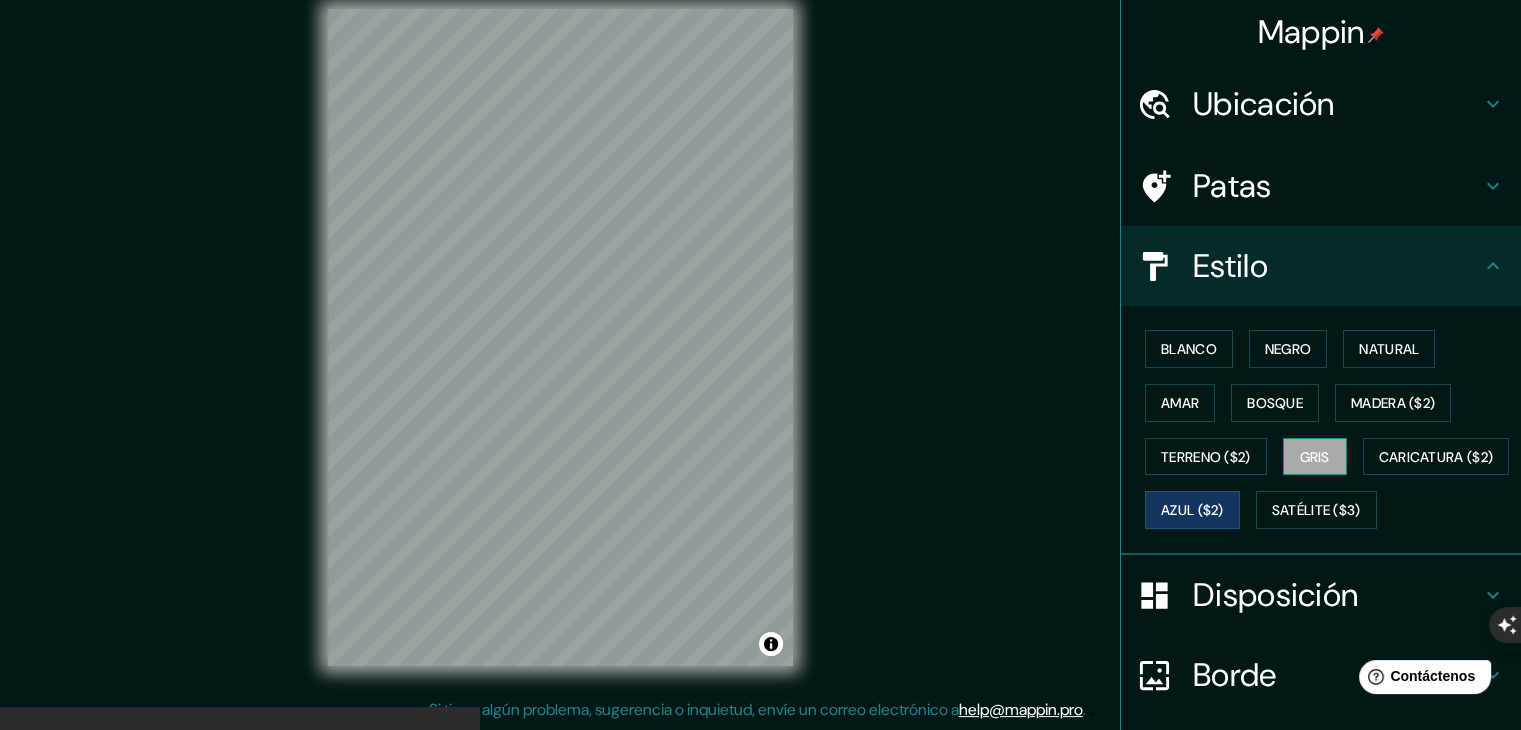 click on "Gris" at bounding box center (1315, 457) 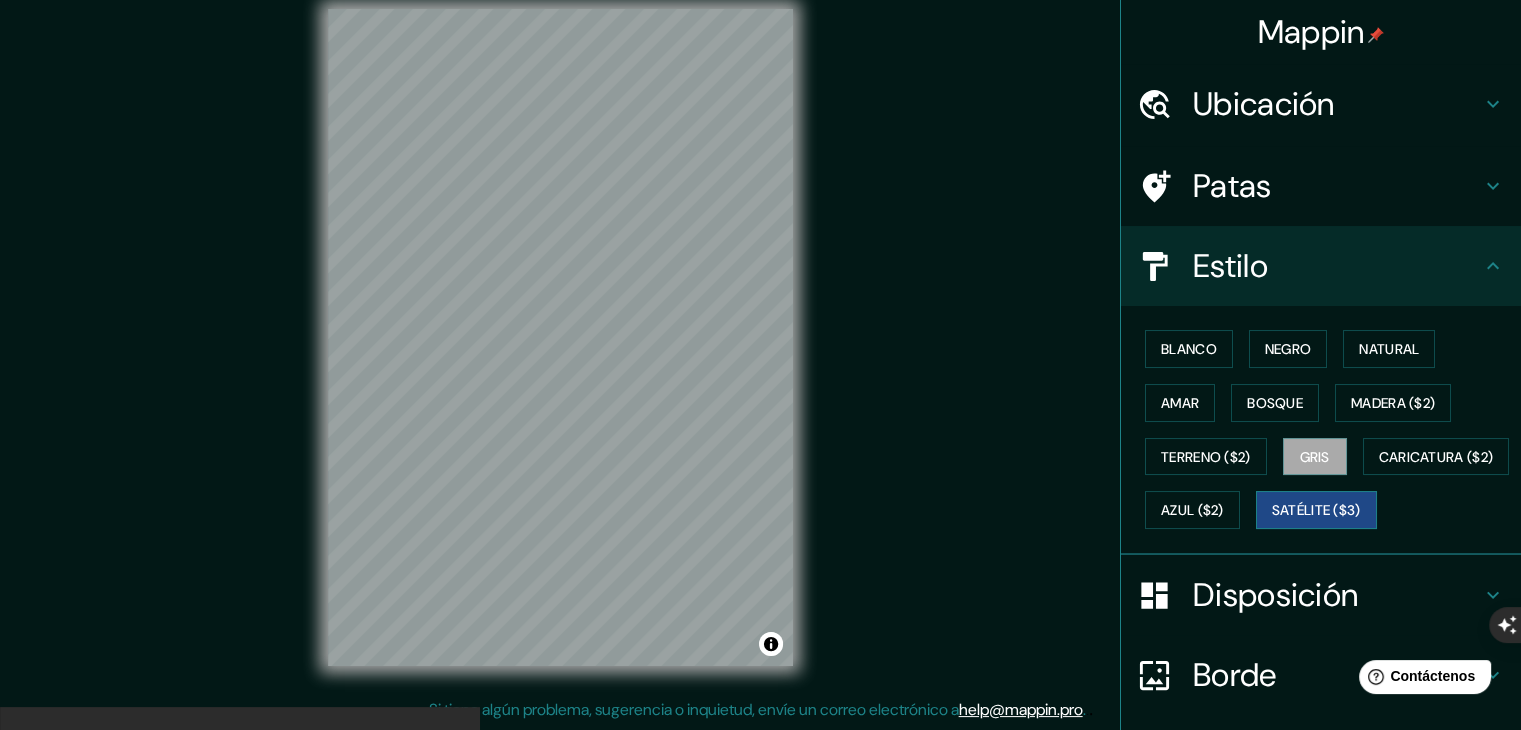 click on "Satélite ($3)" at bounding box center (1316, 510) 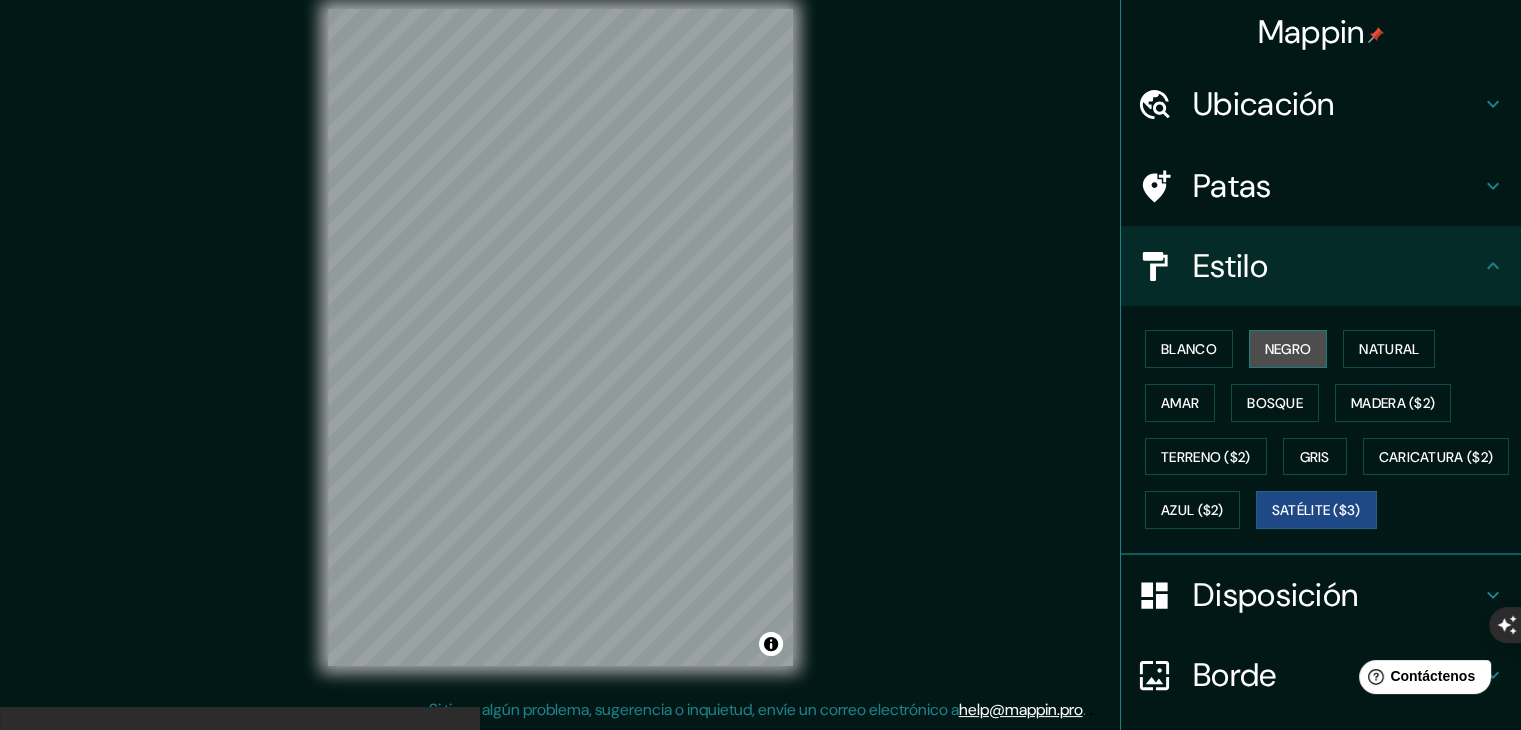 click on "Negro" at bounding box center [1288, 349] 